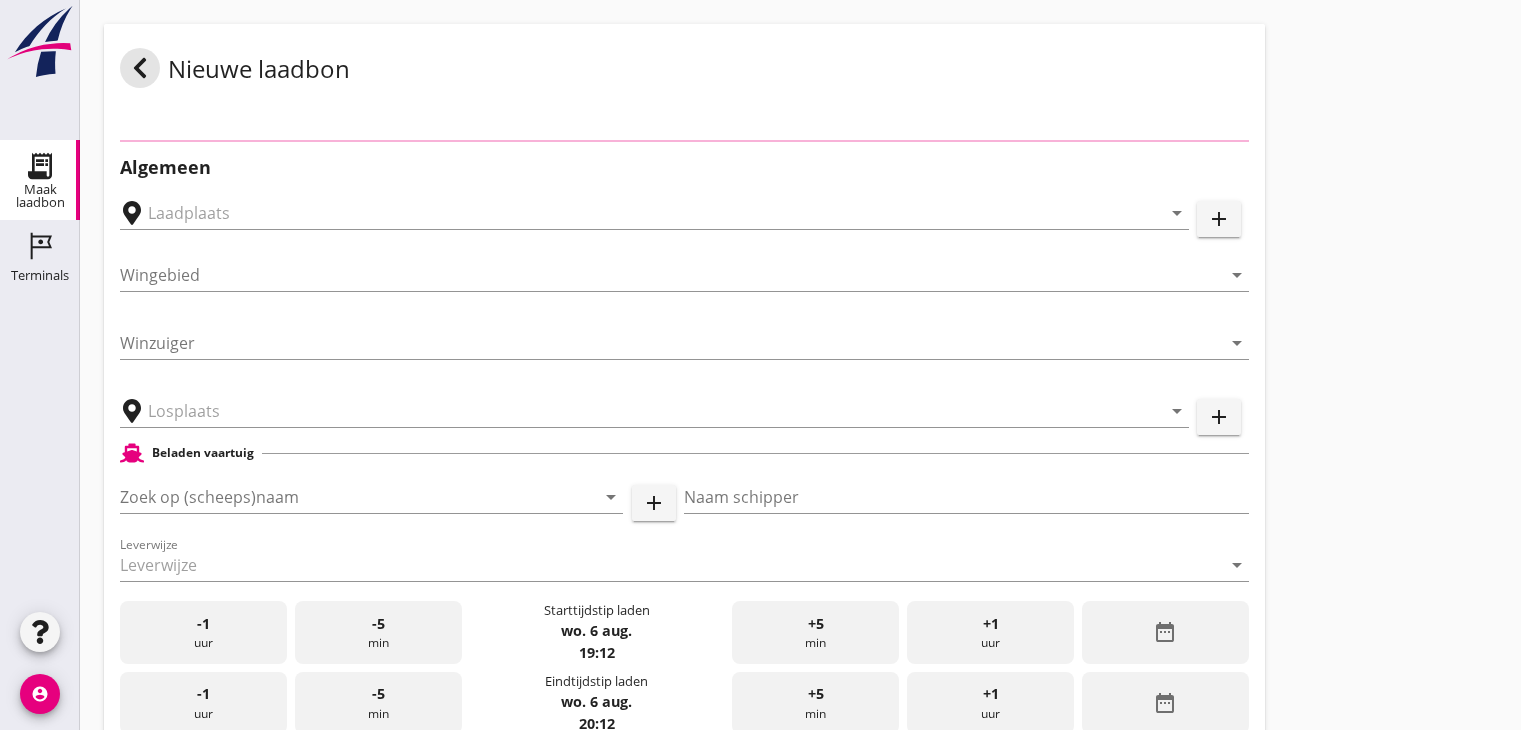 scroll, scrollTop: 0, scrollLeft: 0, axis: both 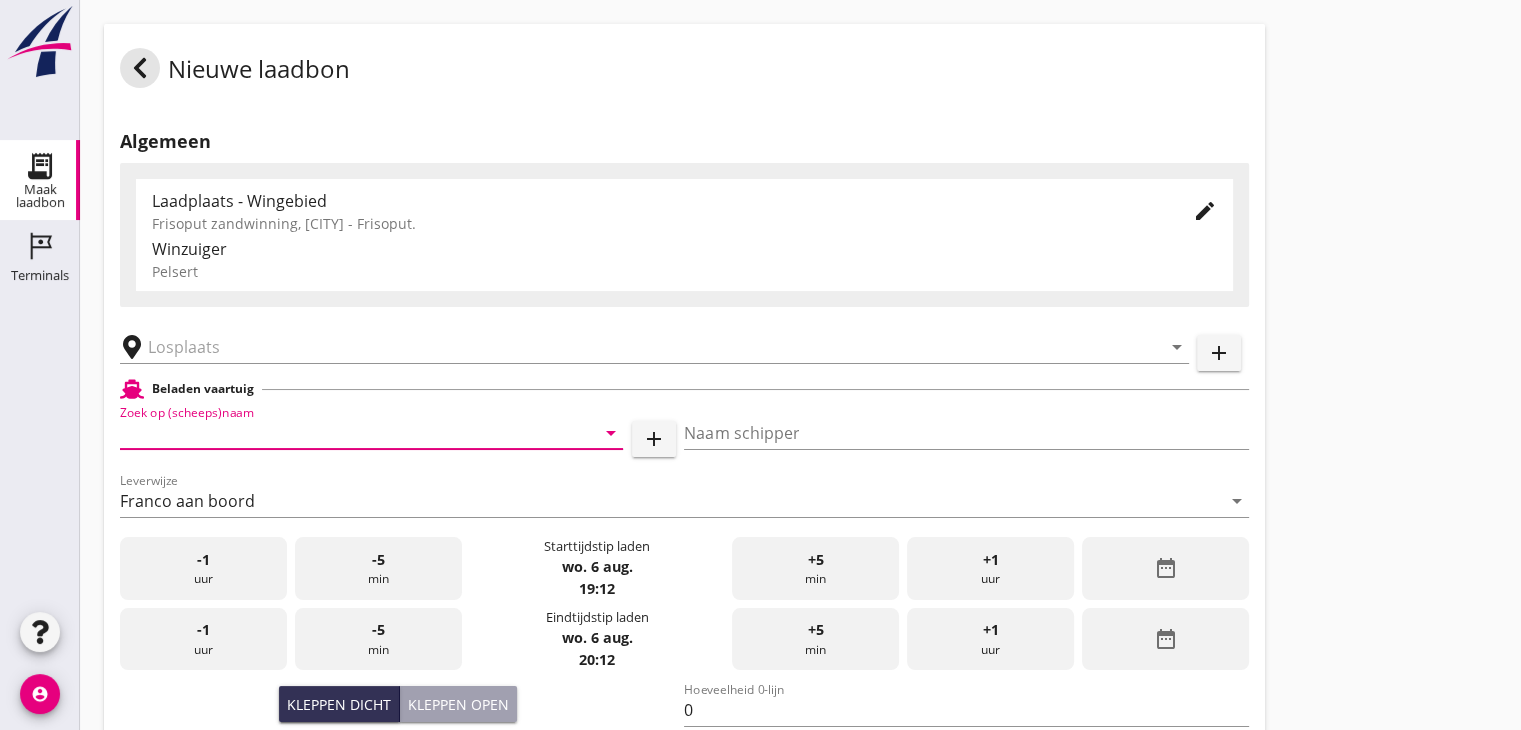 click at bounding box center (343, 433) 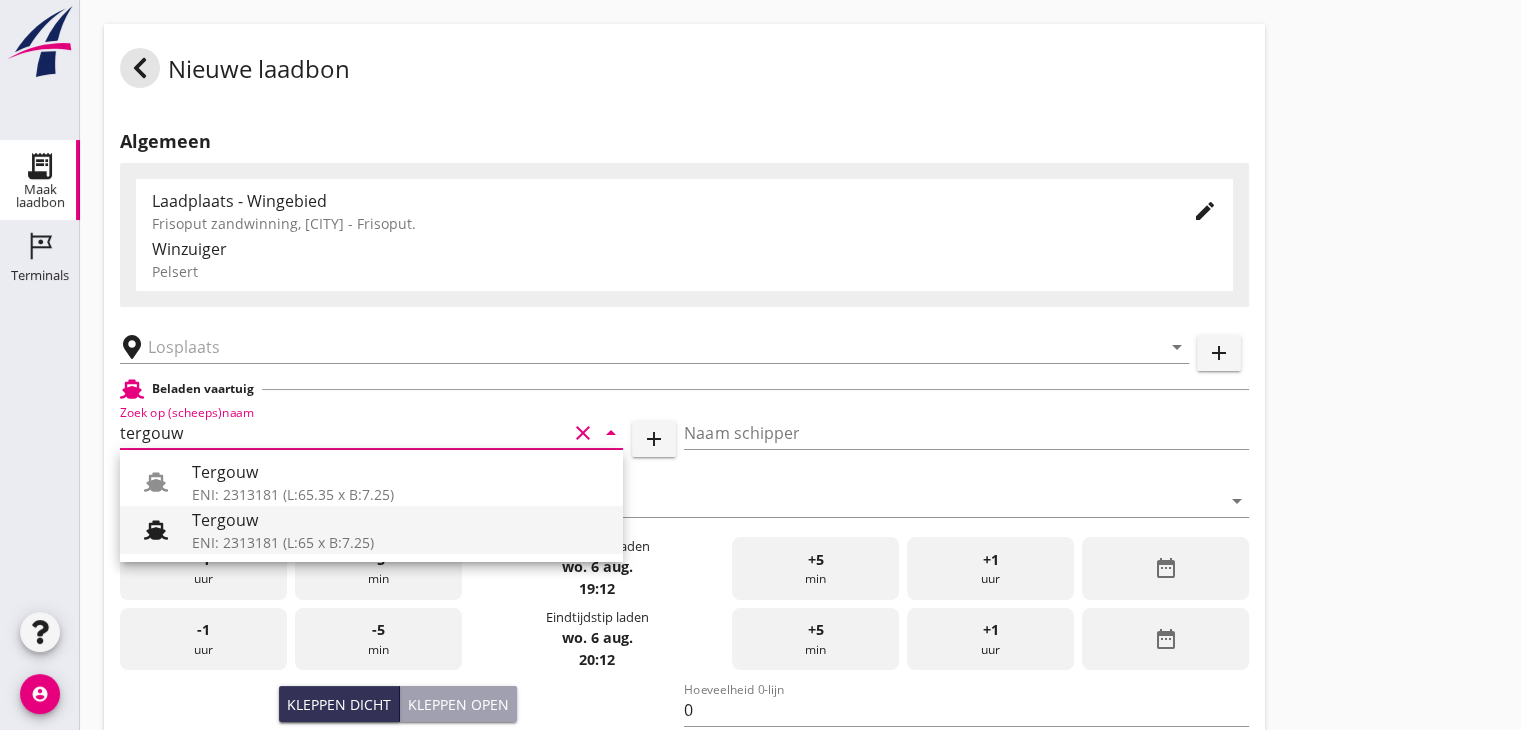 click on "ENI: 2313181 (L:65 x B:7.25)" at bounding box center [399, 542] 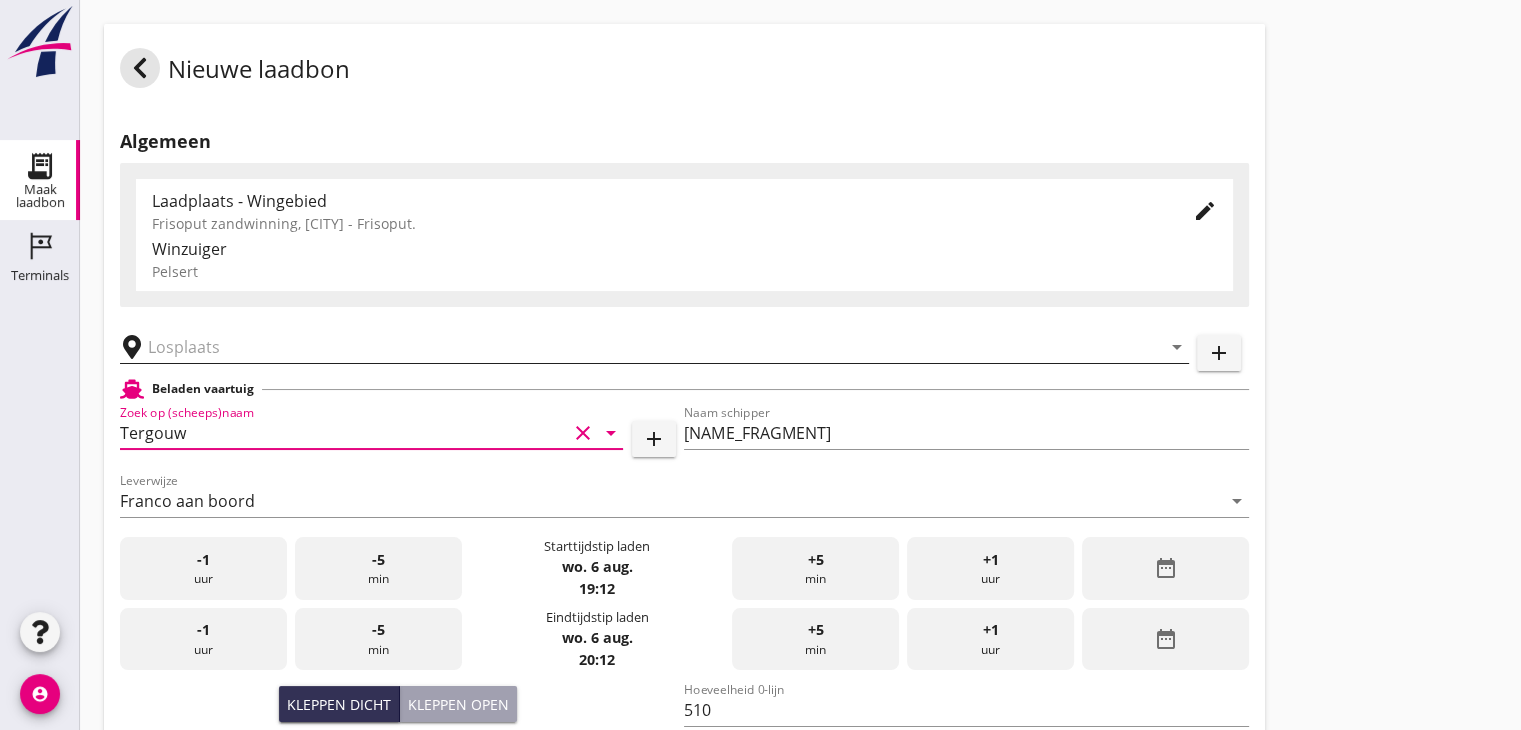 type on "Tergouw" 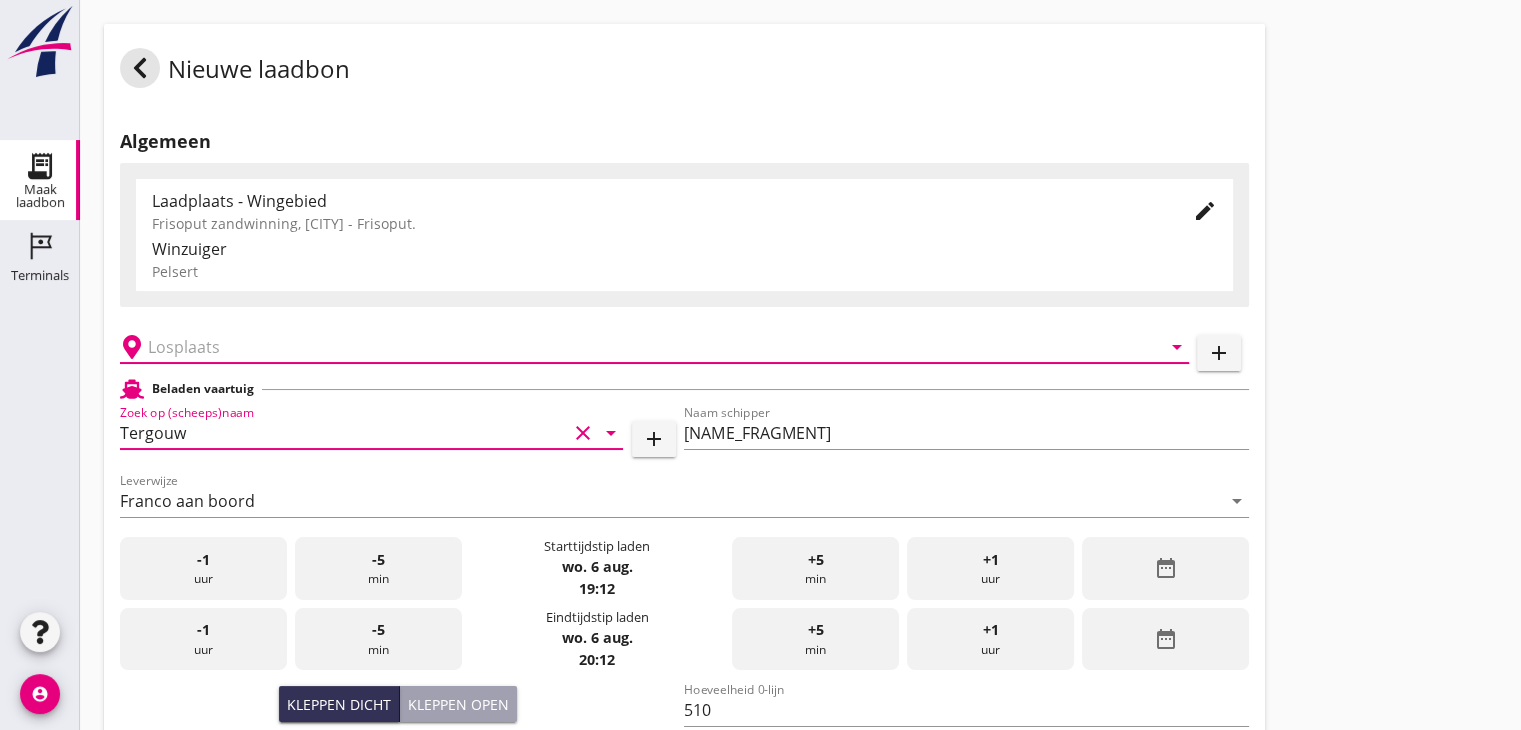 click at bounding box center (640, 347) 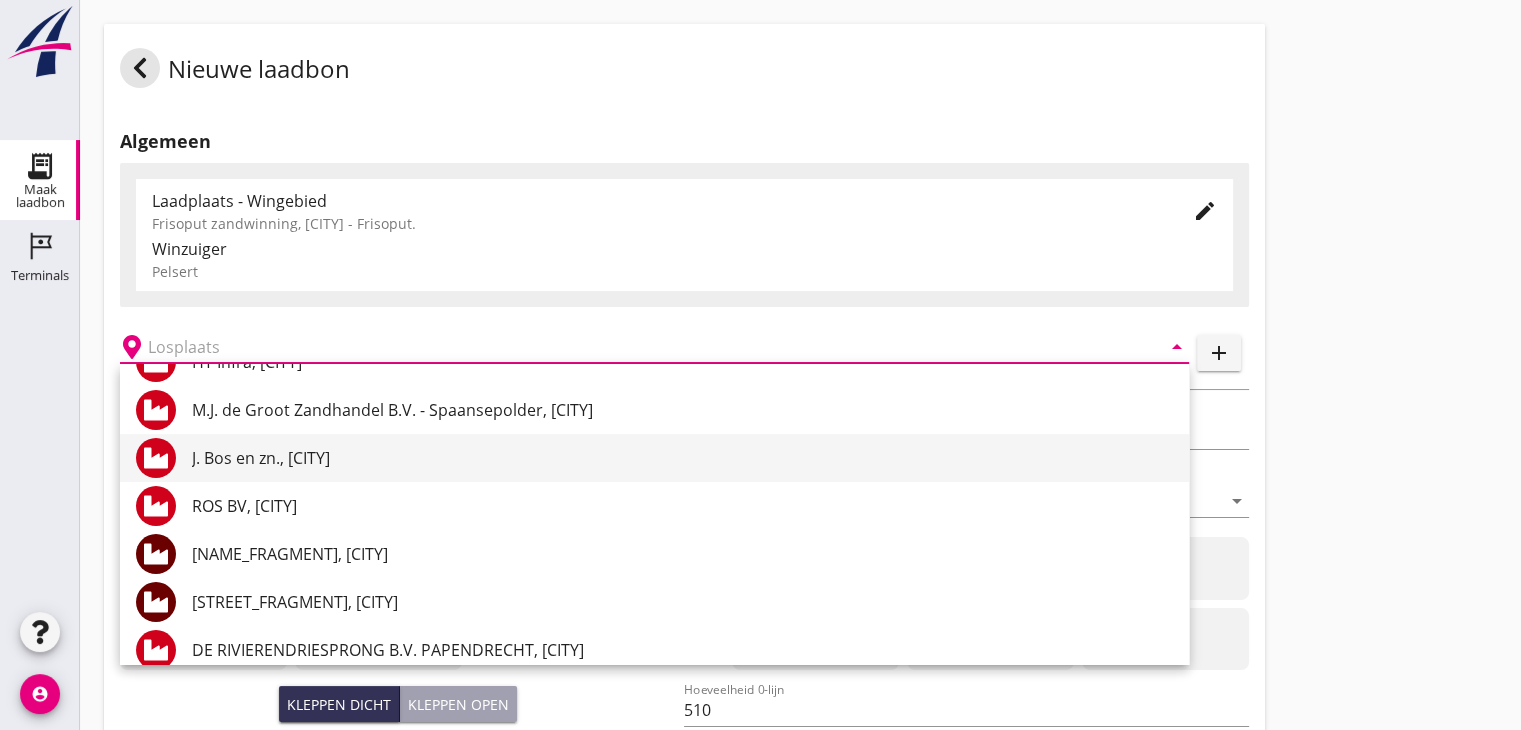 scroll, scrollTop: 0, scrollLeft: 0, axis: both 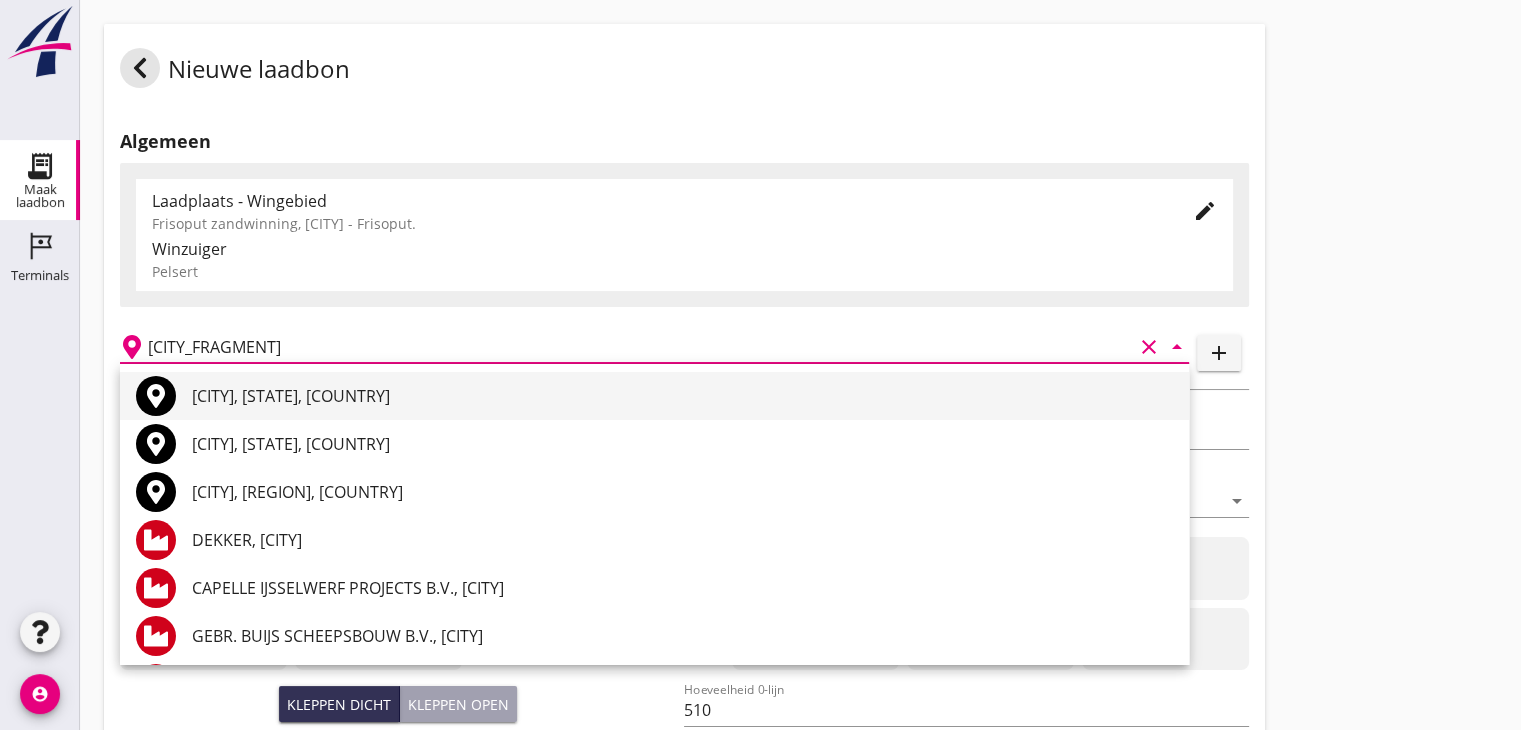 click on "[CITY], [STATE], [COUNTRY]" at bounding box center (682, 396) 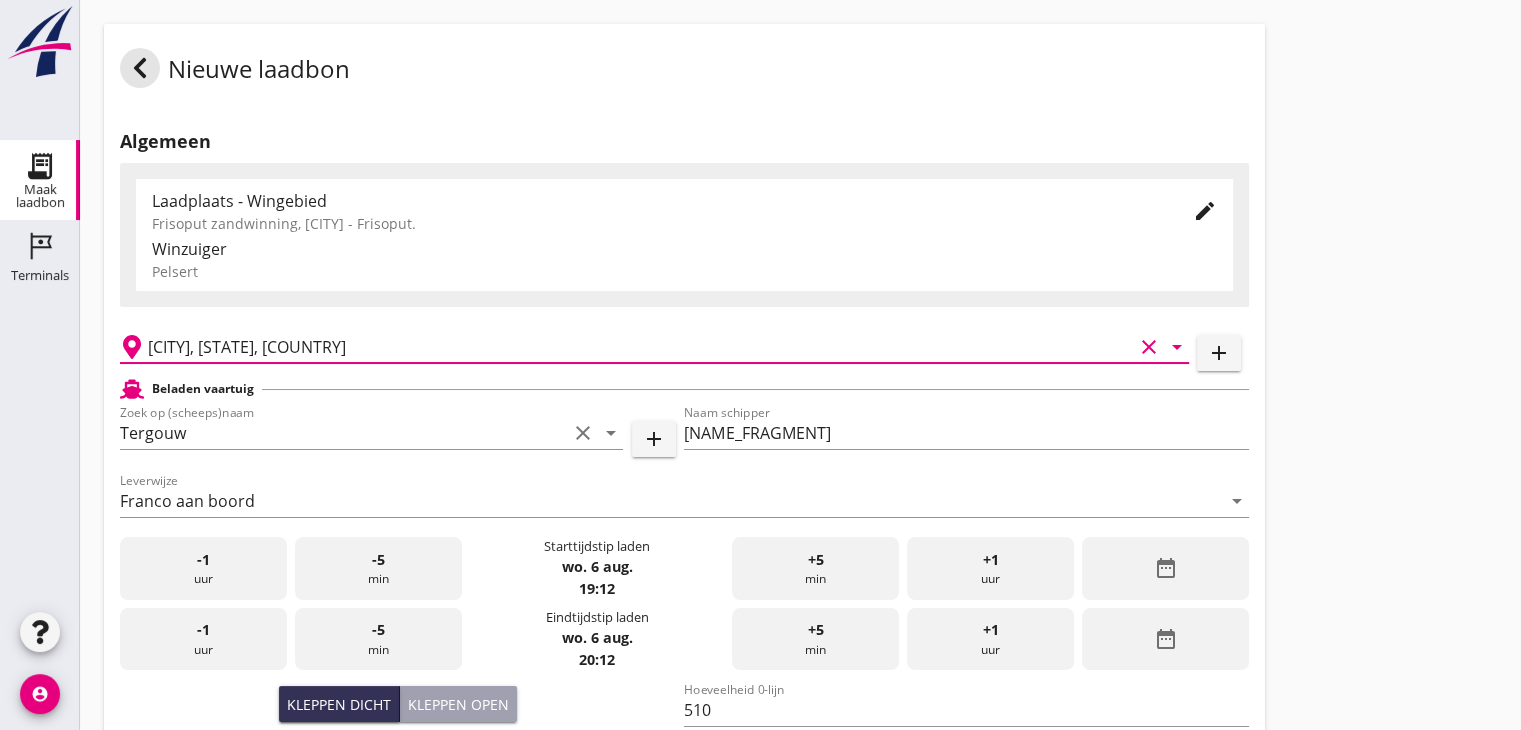 click on "clear" at bounding box center (1149, 347) 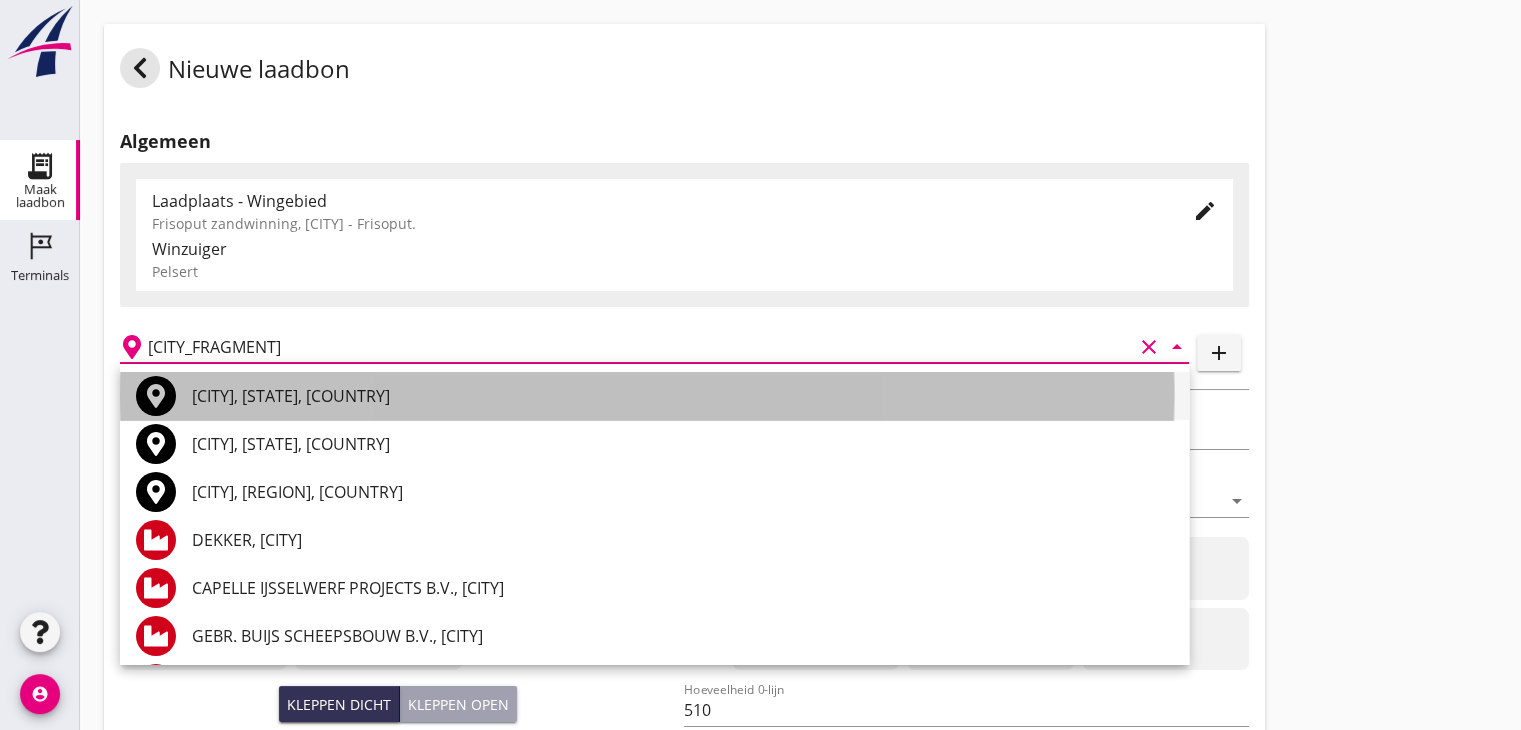click on "[CITY], [STATE], [COUNTRY]" at bounding box center (682, 396) 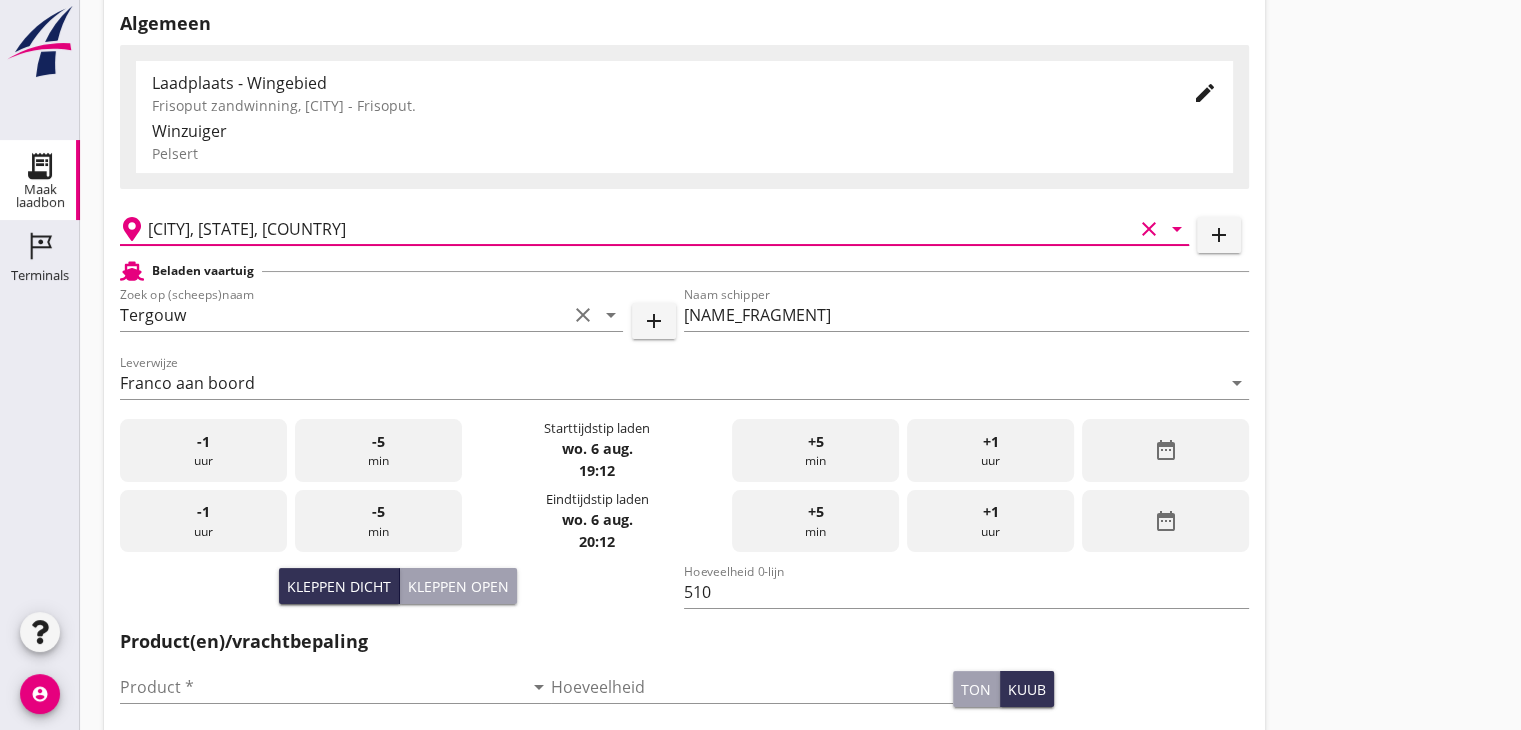 scroll, scrollTop: 120, scrollLeft: 0, axis: vertical 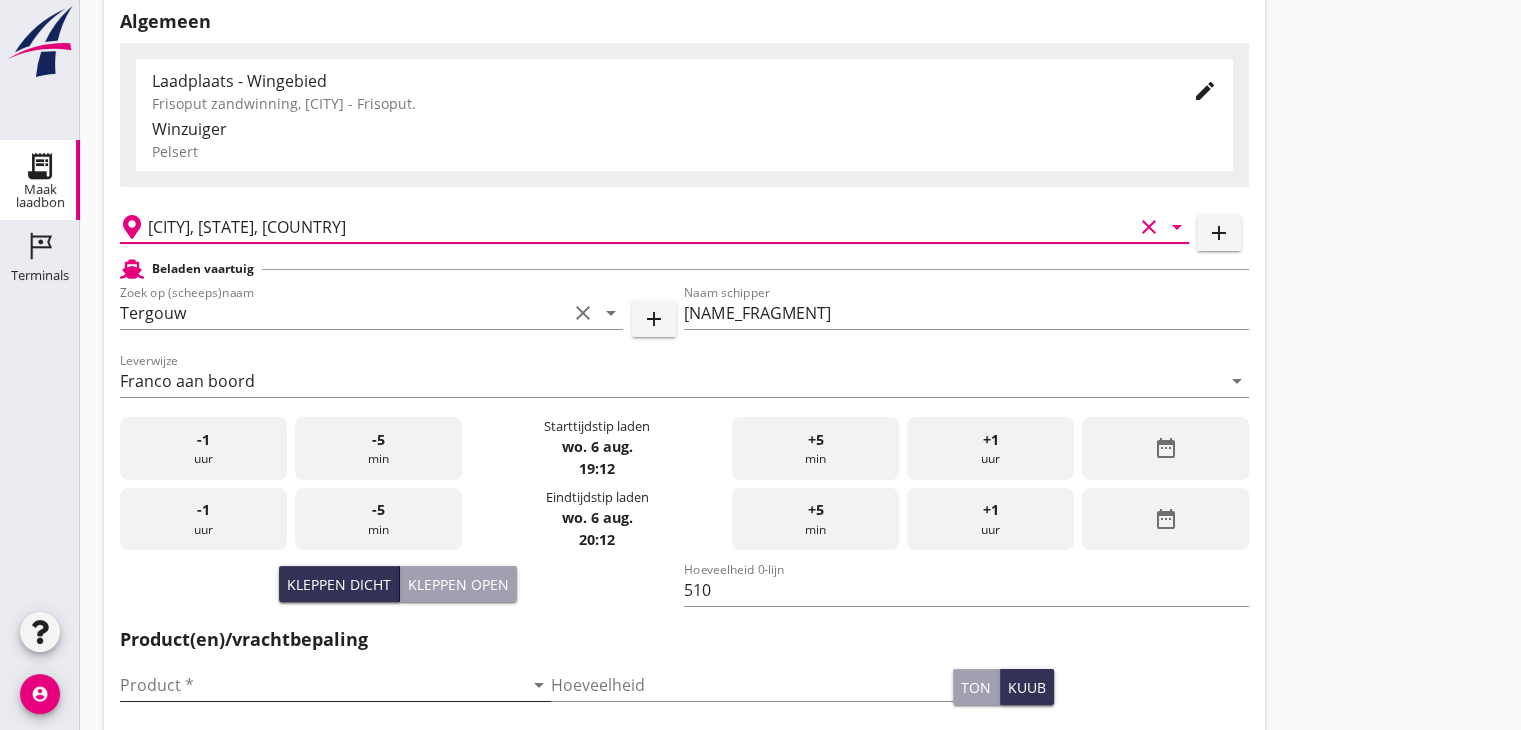 type on "[CITY], [STATE], [COUNTRY]" 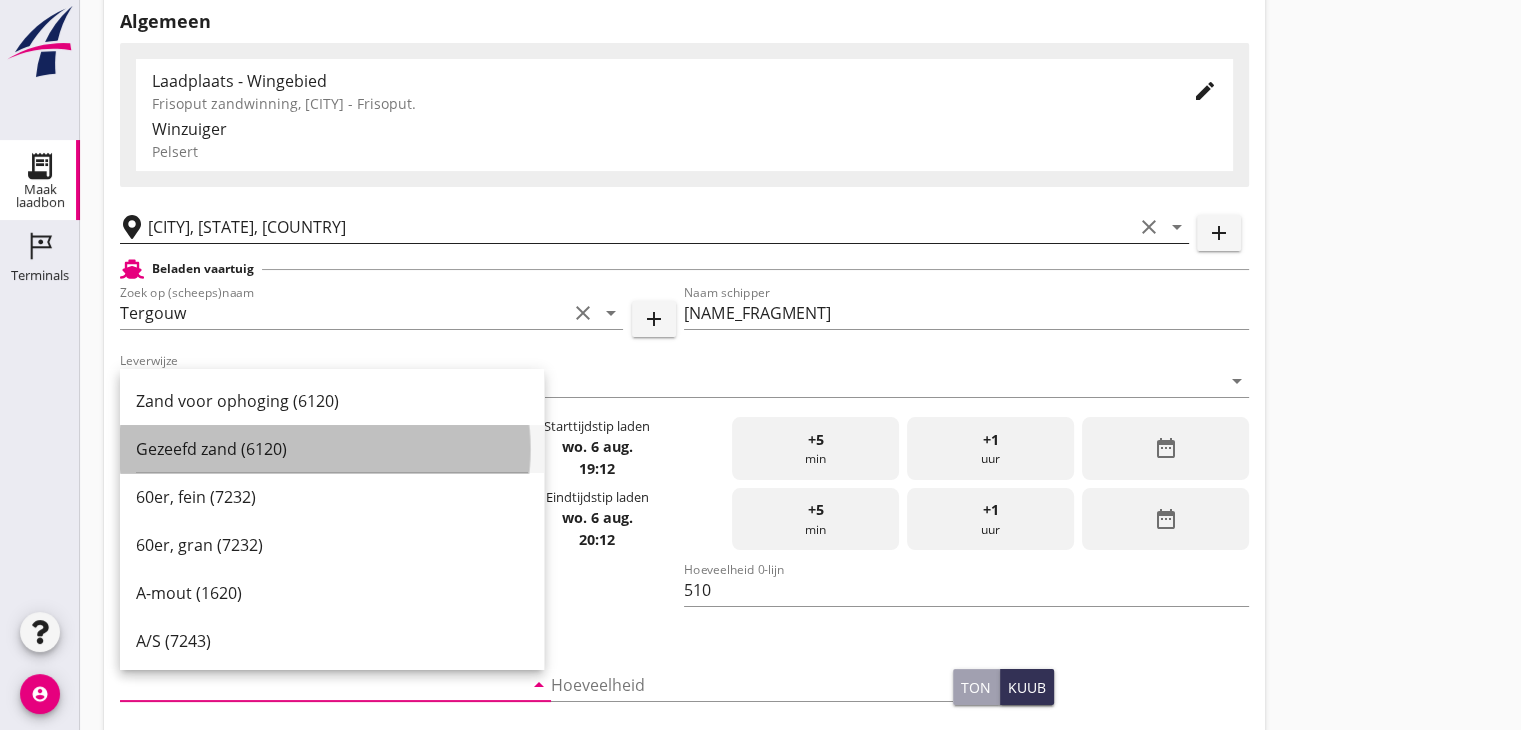 click on "Gezeefd zand (6120)" at bounding box center [332, 449] 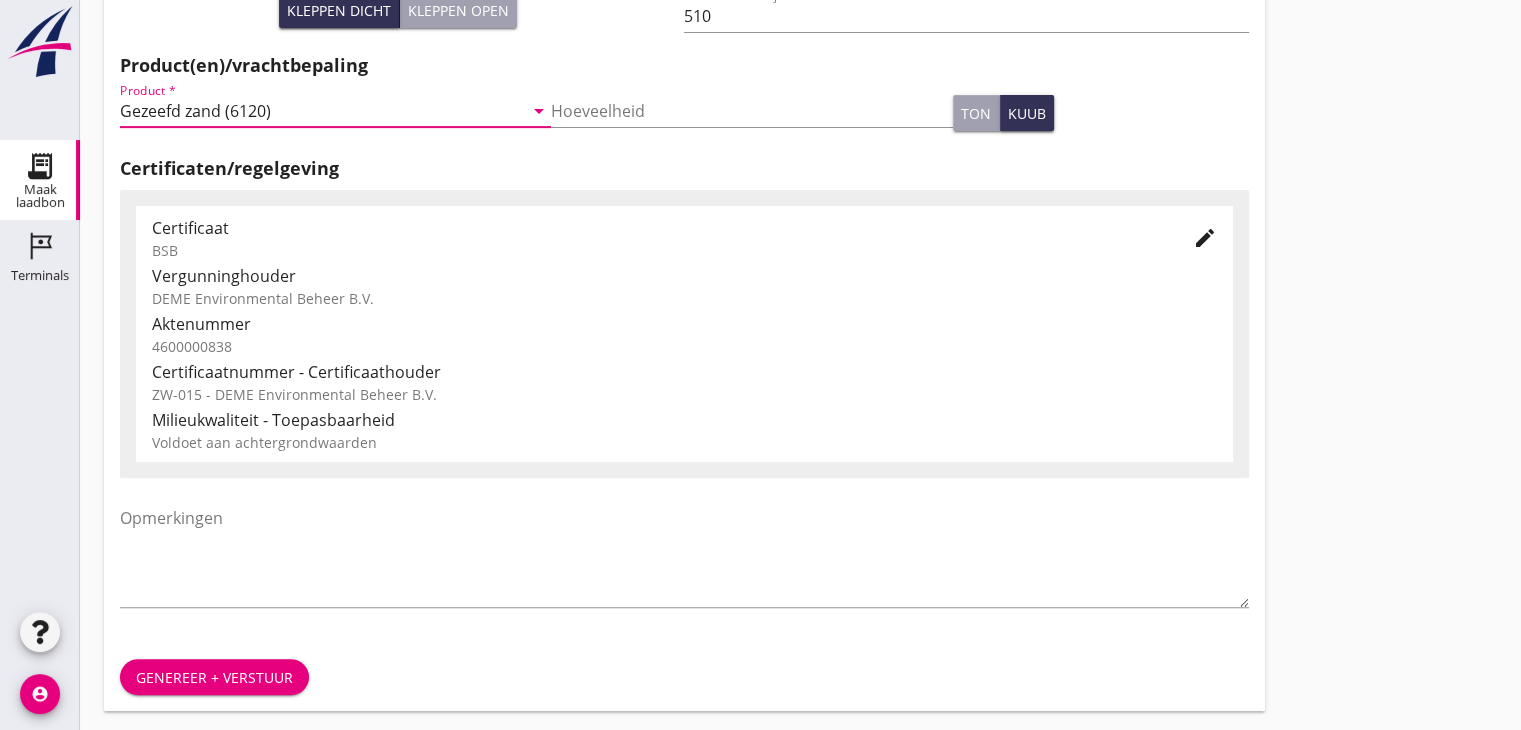 scroll, scrollTop: 700, scrollLeft: 0, axis: vertical 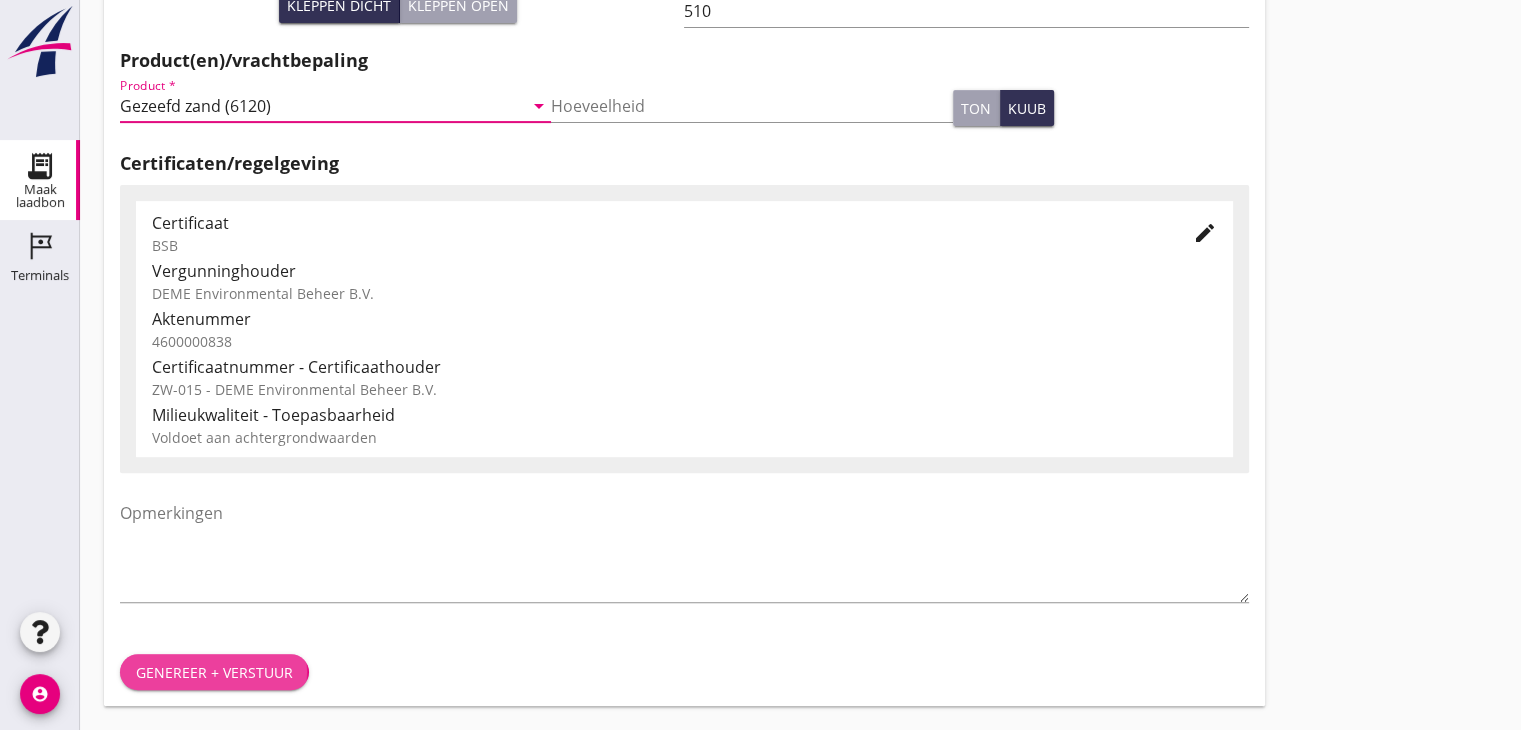 click on "Genereer + verstuur" at bounding box center (214, 672) 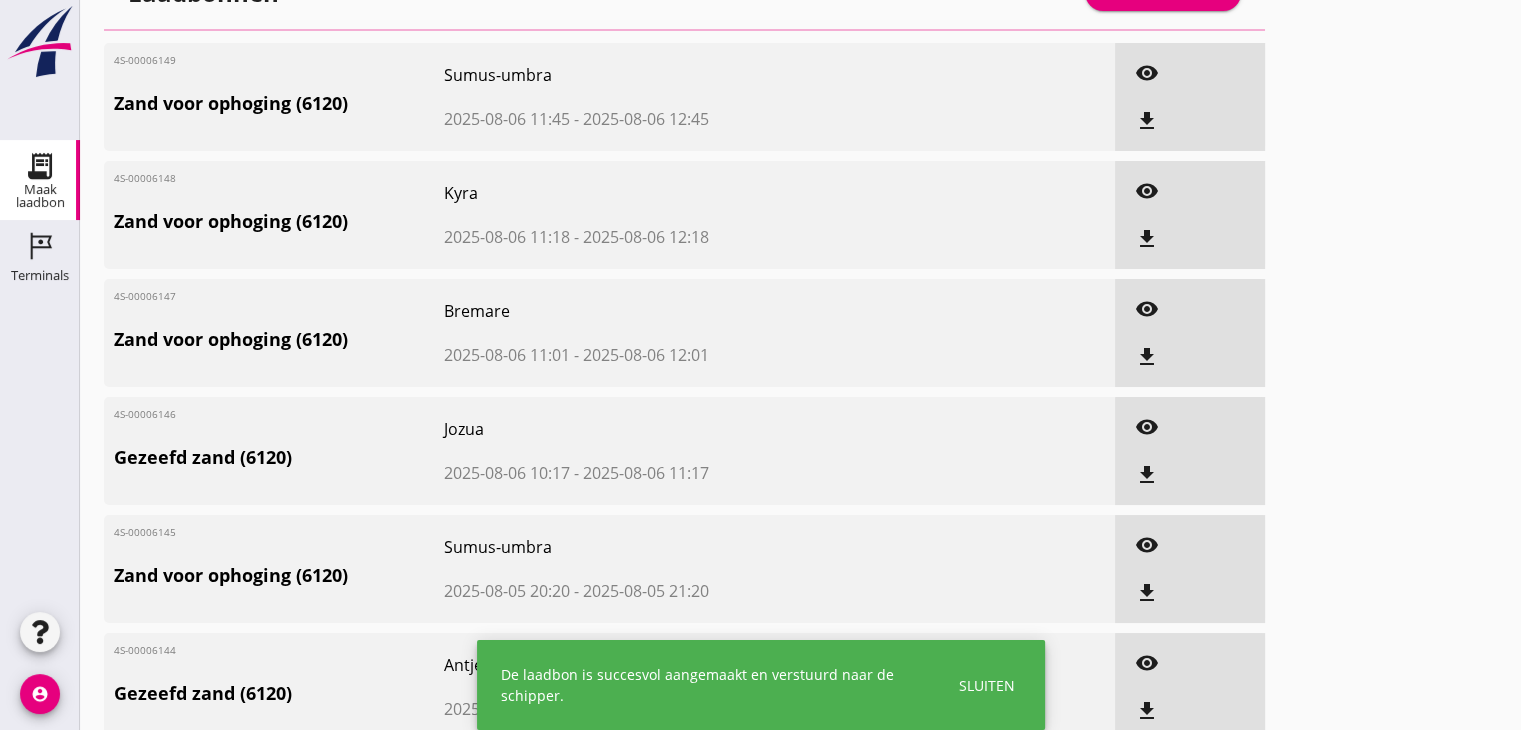 scroll, scrollTop: 0, scrollLeft: 0, axis: both 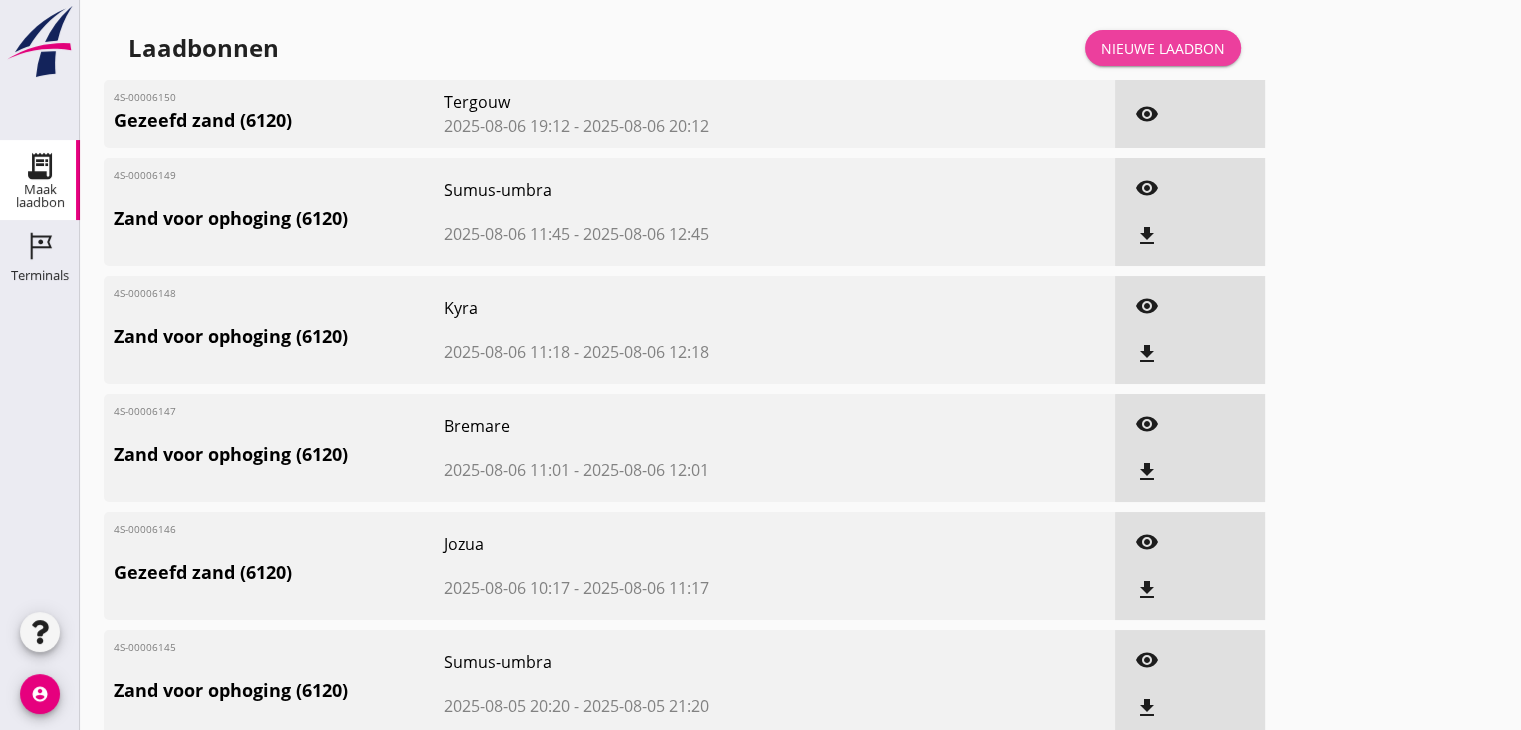 click on "Nieuwe laadbon" at bounding box center (1163, 48) 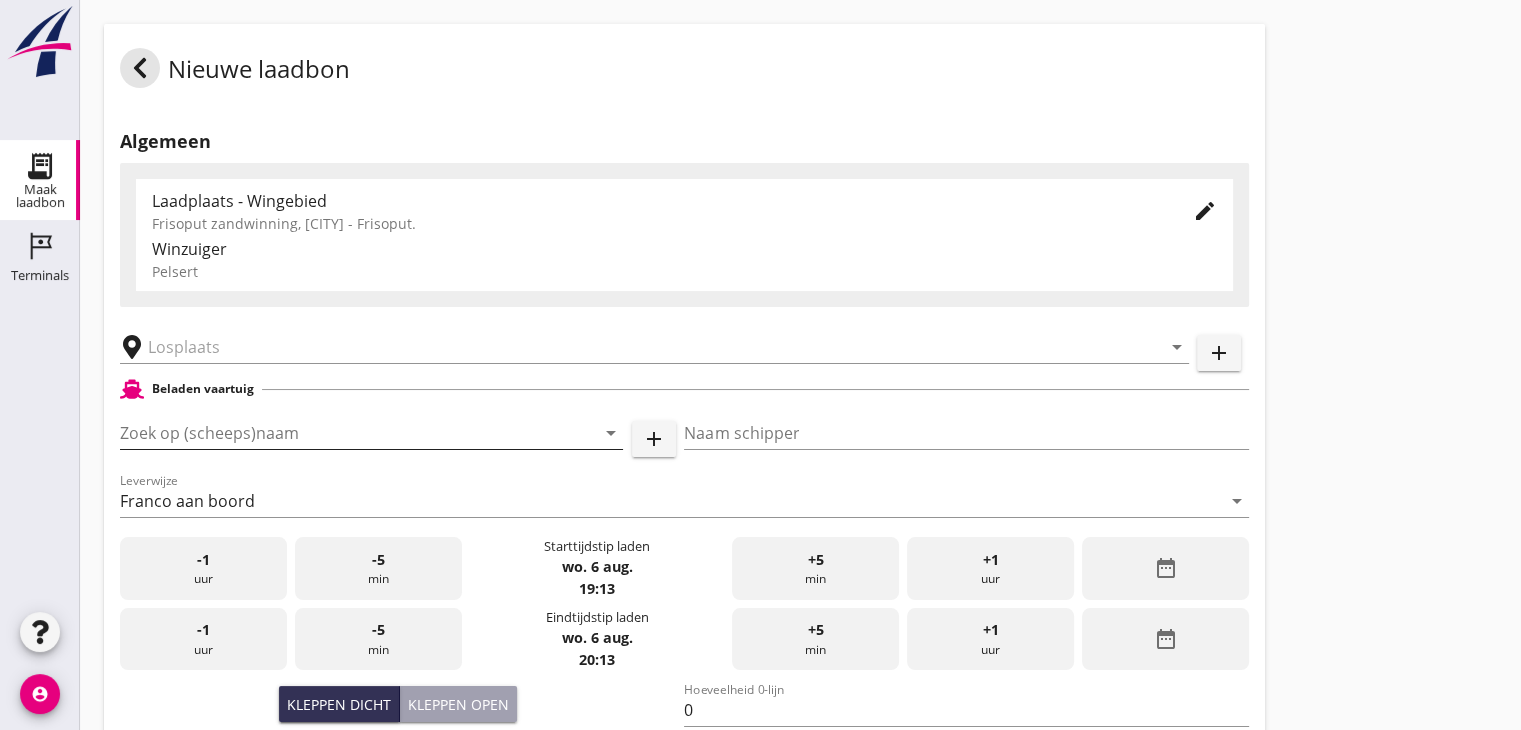 click at bounding box center [581, 433] 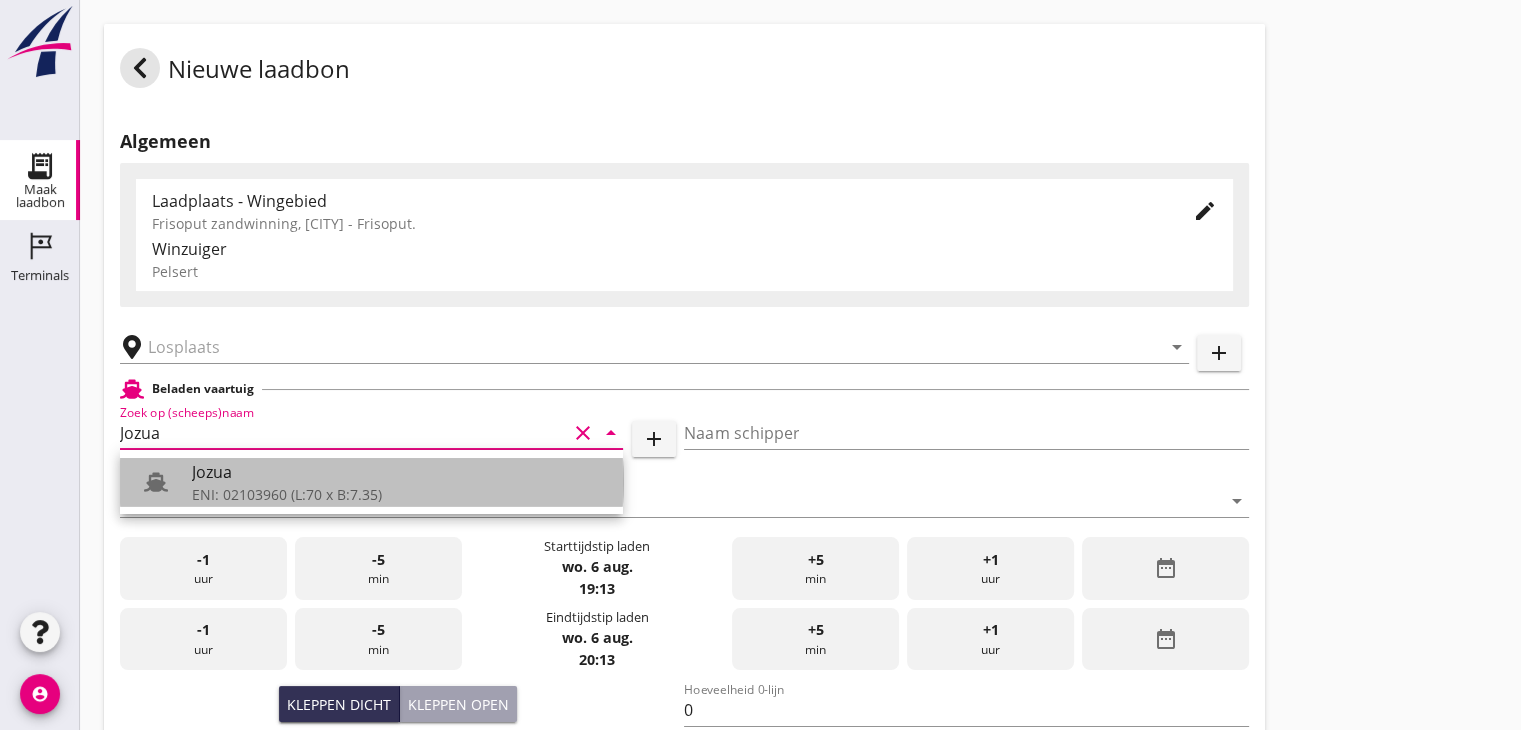 click on "ENI: 02103960 (L:70 x B:7.35)" at bounding box center (399, 494) 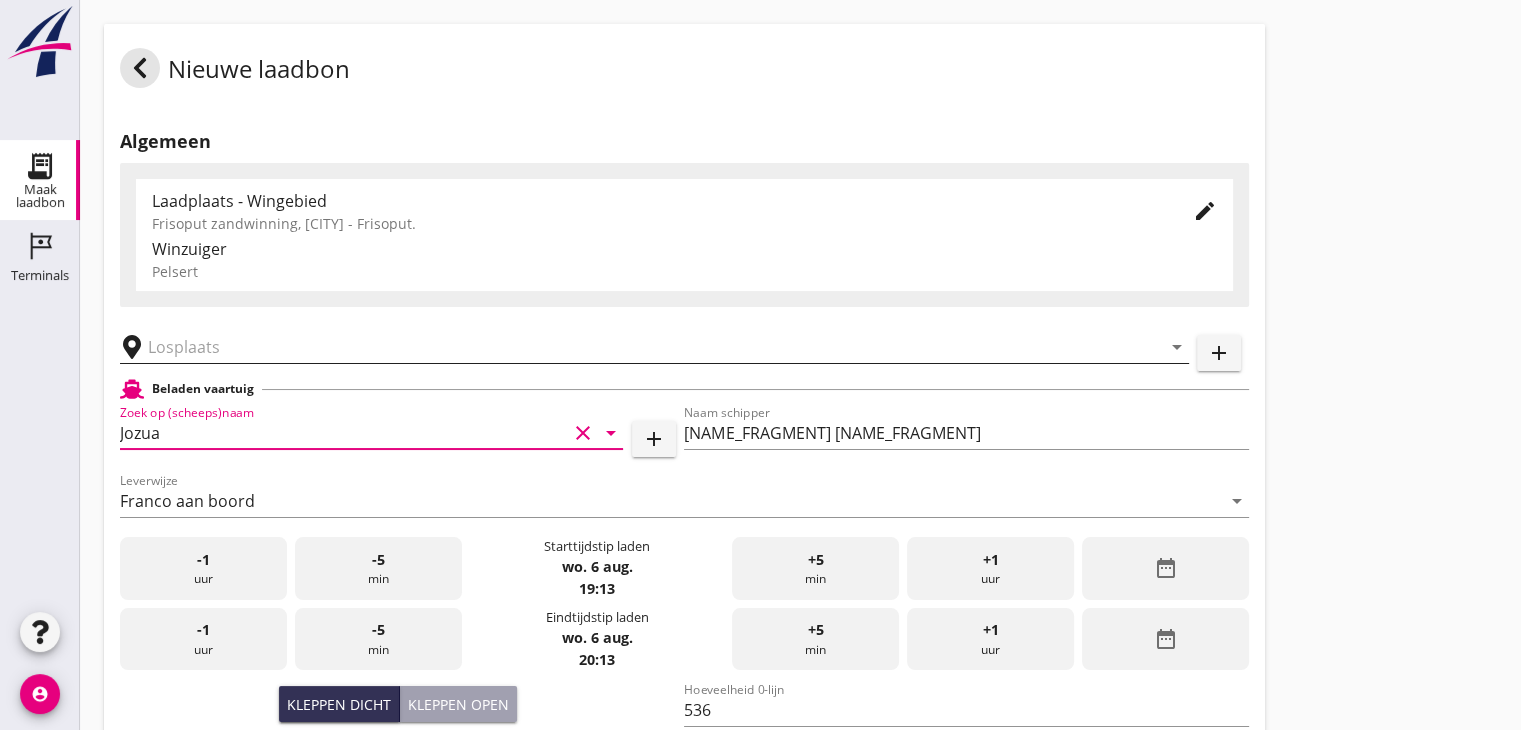type on "Jozua" 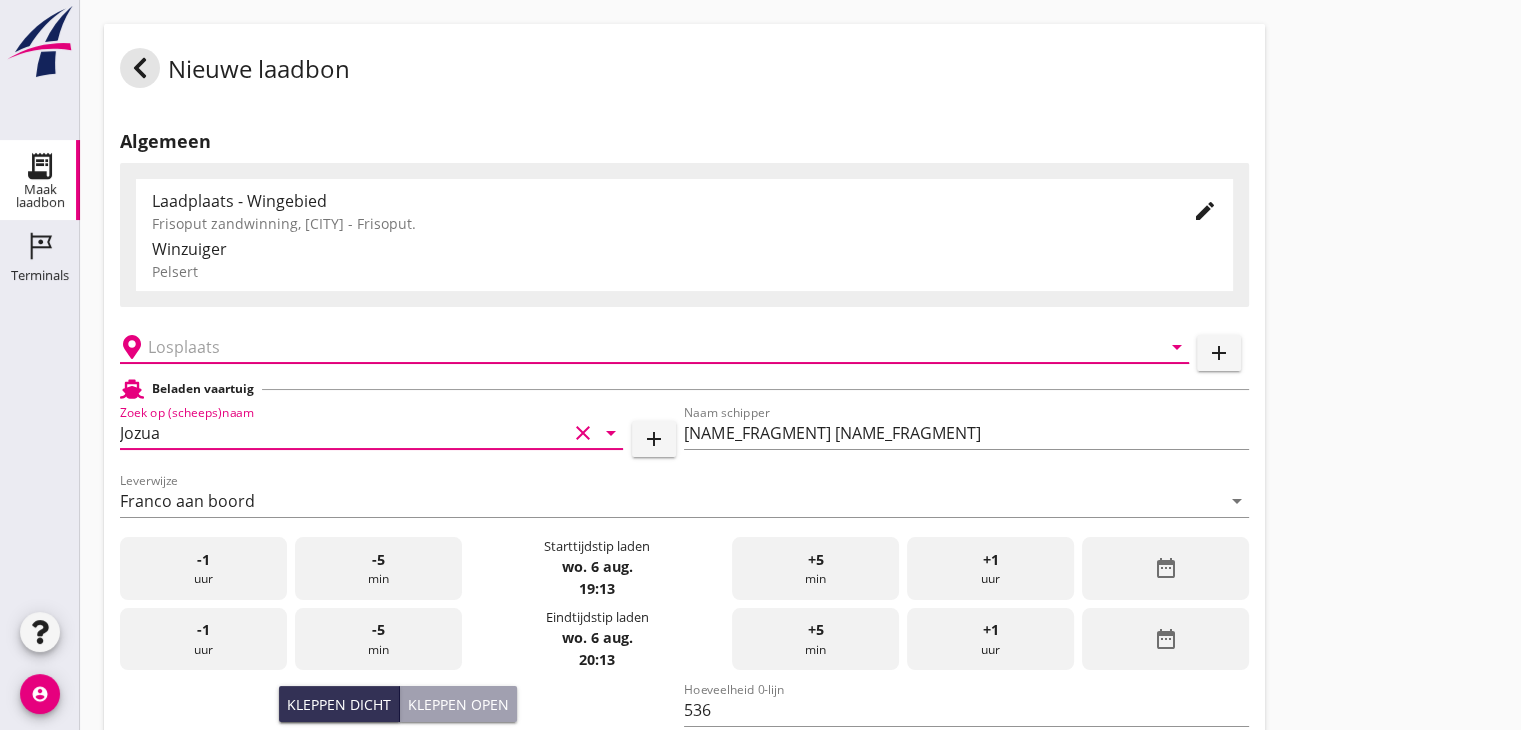 click at bounding box center (640, 347) 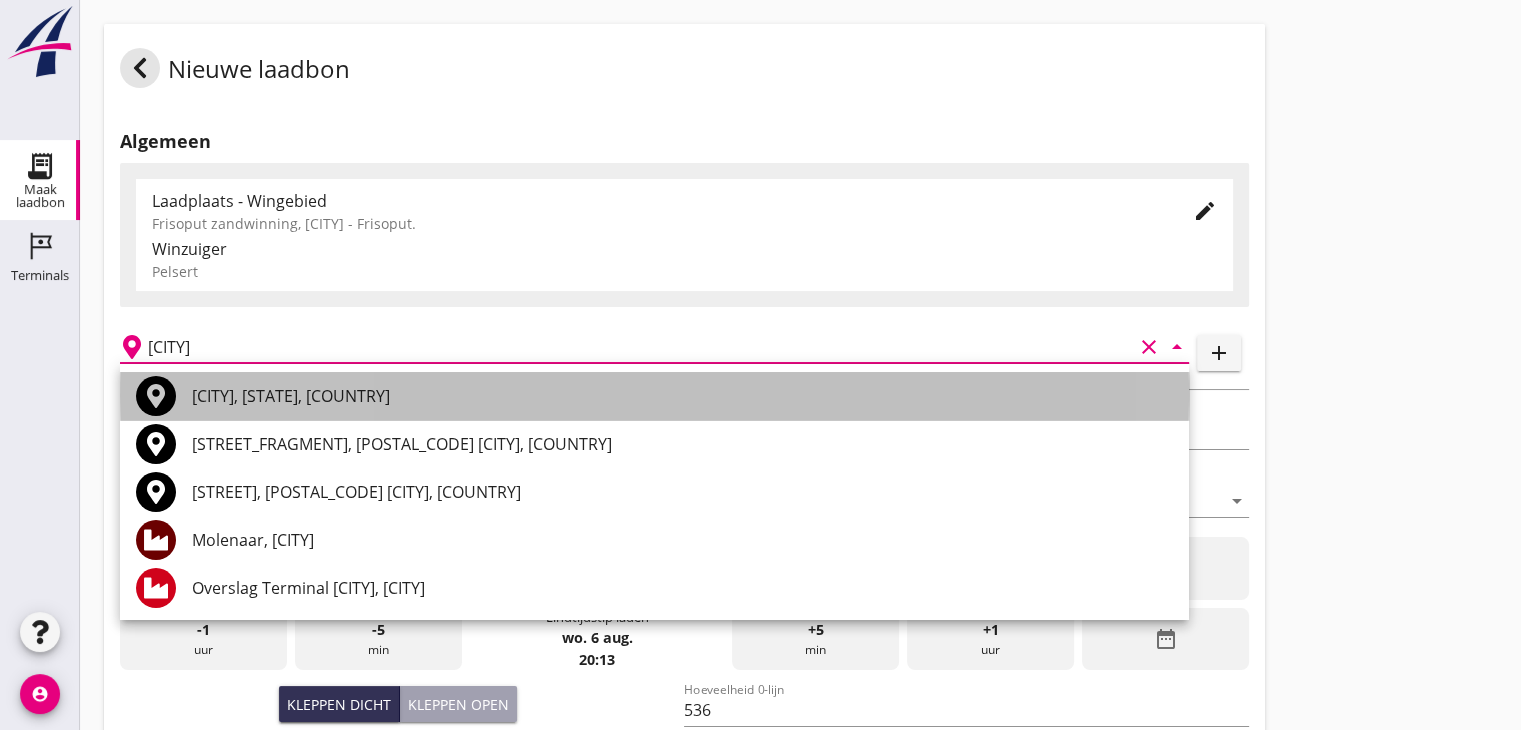 click on "[CITY], [STATE], [COUNTRY]" at bounding box center [682, 396] 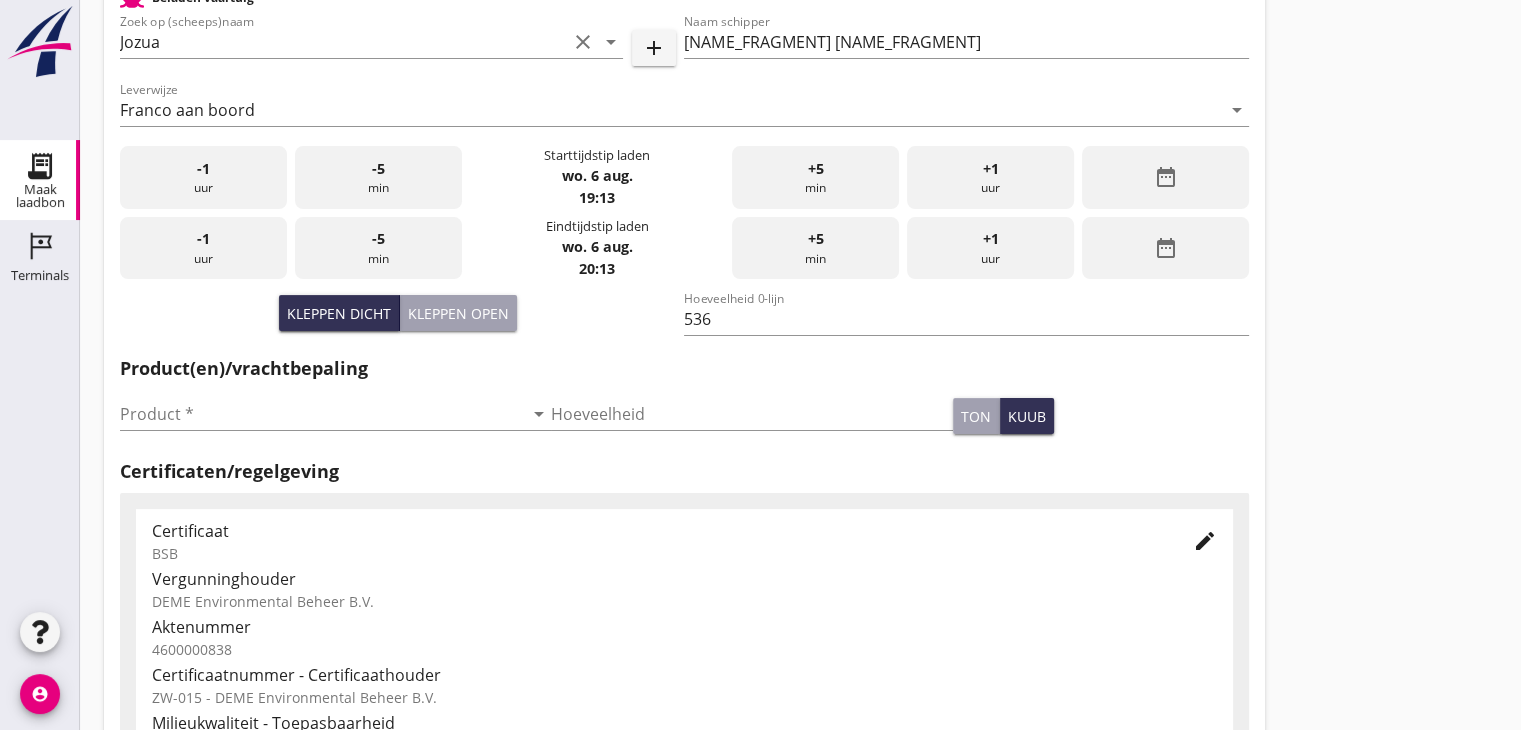 scroll, scrollTop: 392, scrollLeft: 0, axis: vertical 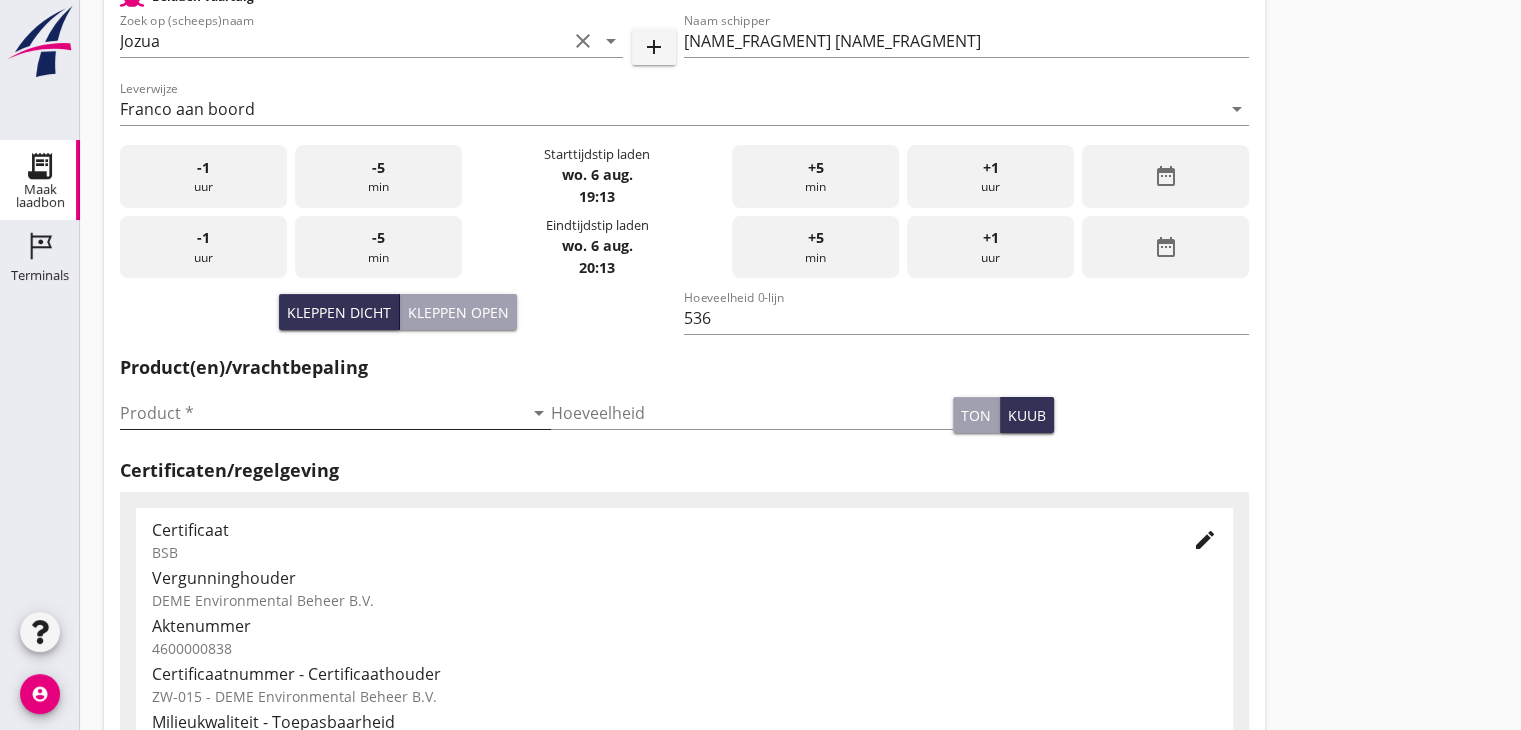 type on "[CITY], [STATE], [COUNTRY]" 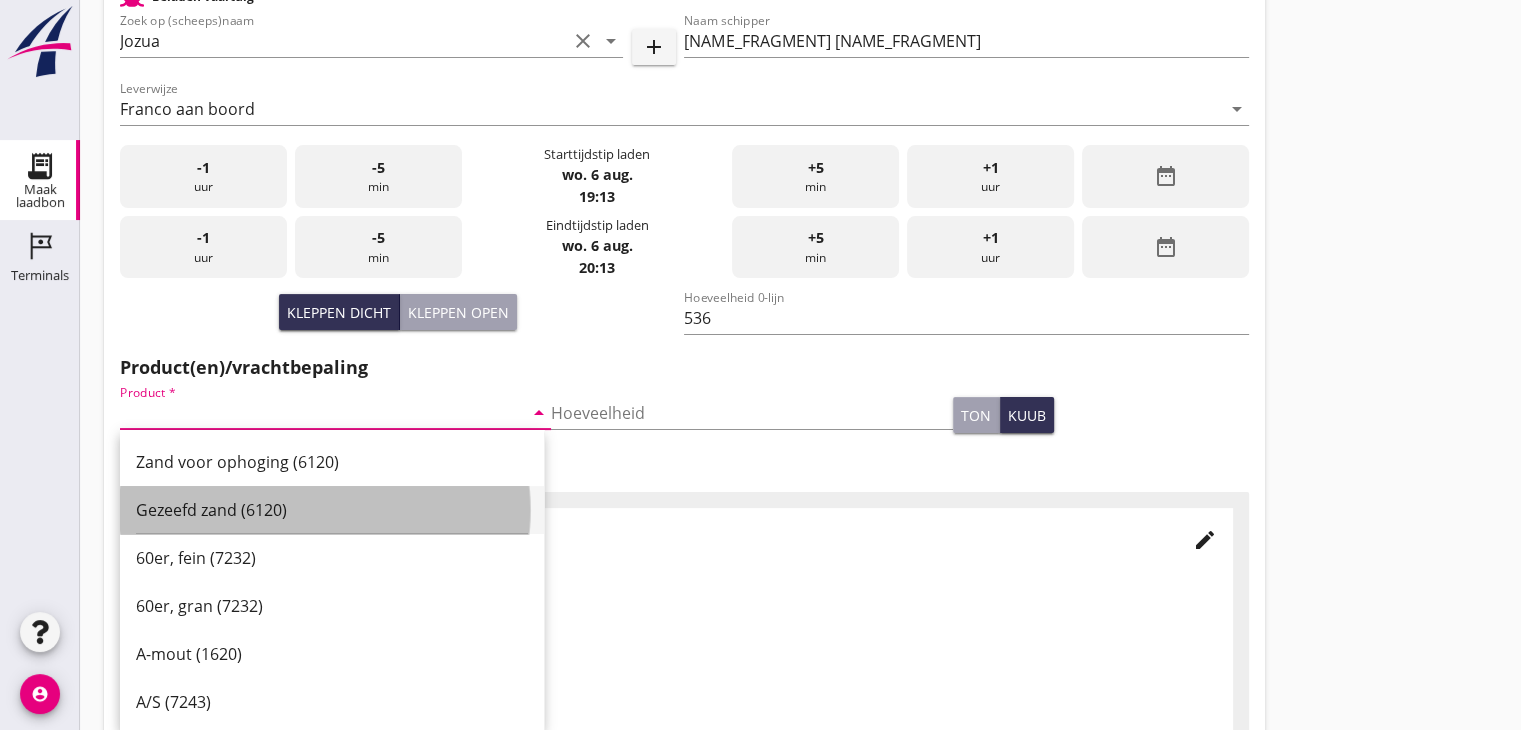 click on "Gezeefd zand (6120)" at bounding box center [332, 510] 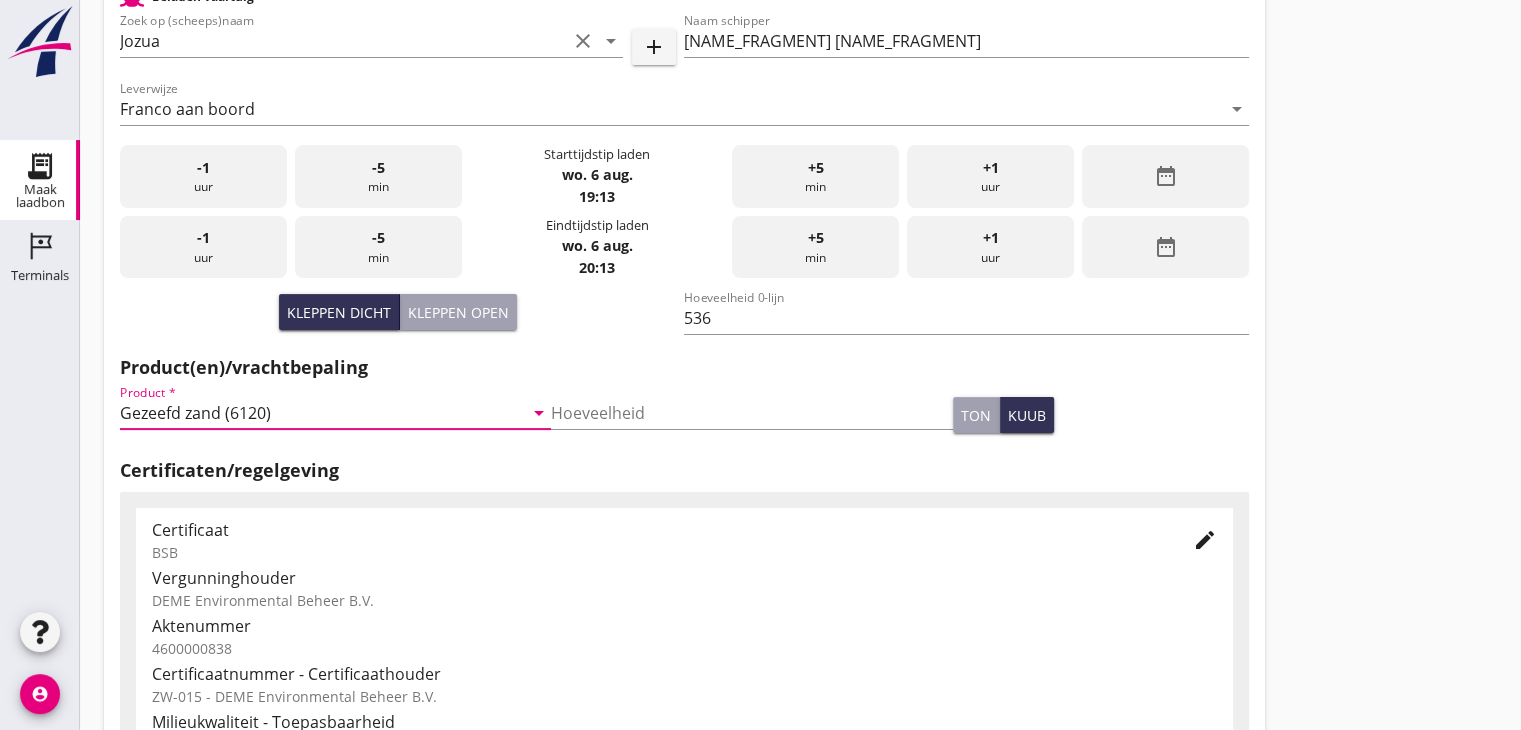 scroll, scrollTop: 700, scrollLeft: 0, axis: vertical 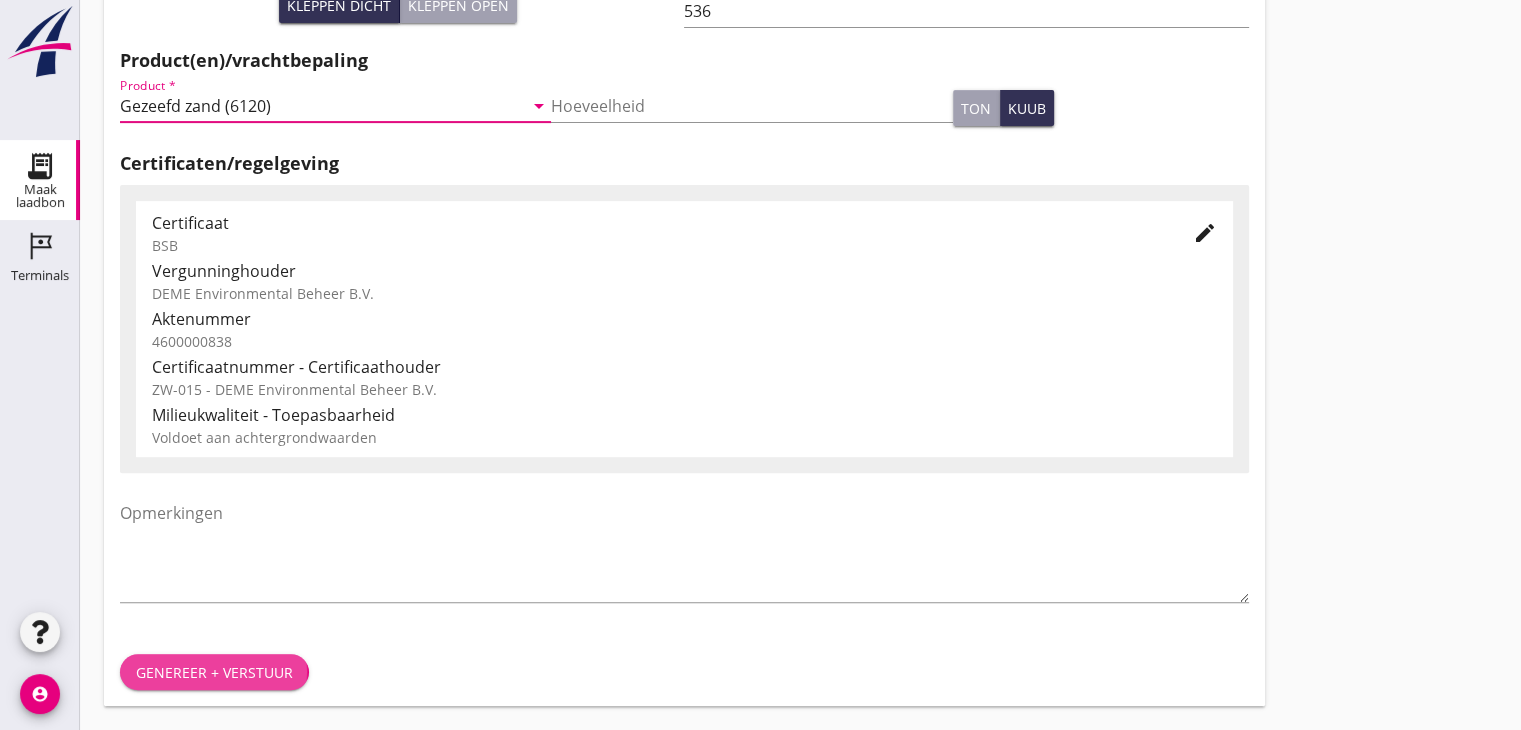click on "Genereer + verstuur" at bounding box center (214, 672) 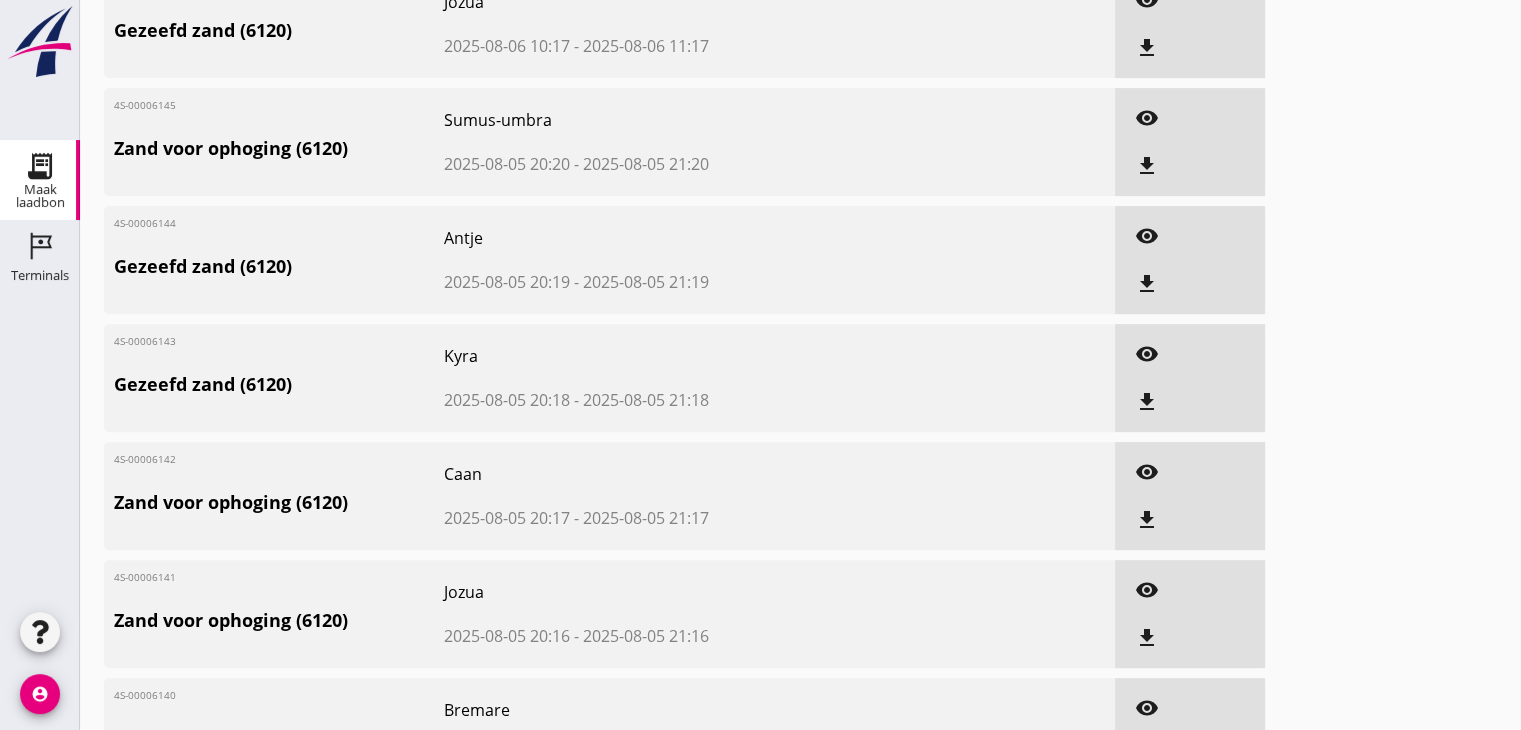 scroll, scrollTop: 0, scrollLeft: 0, axis: both 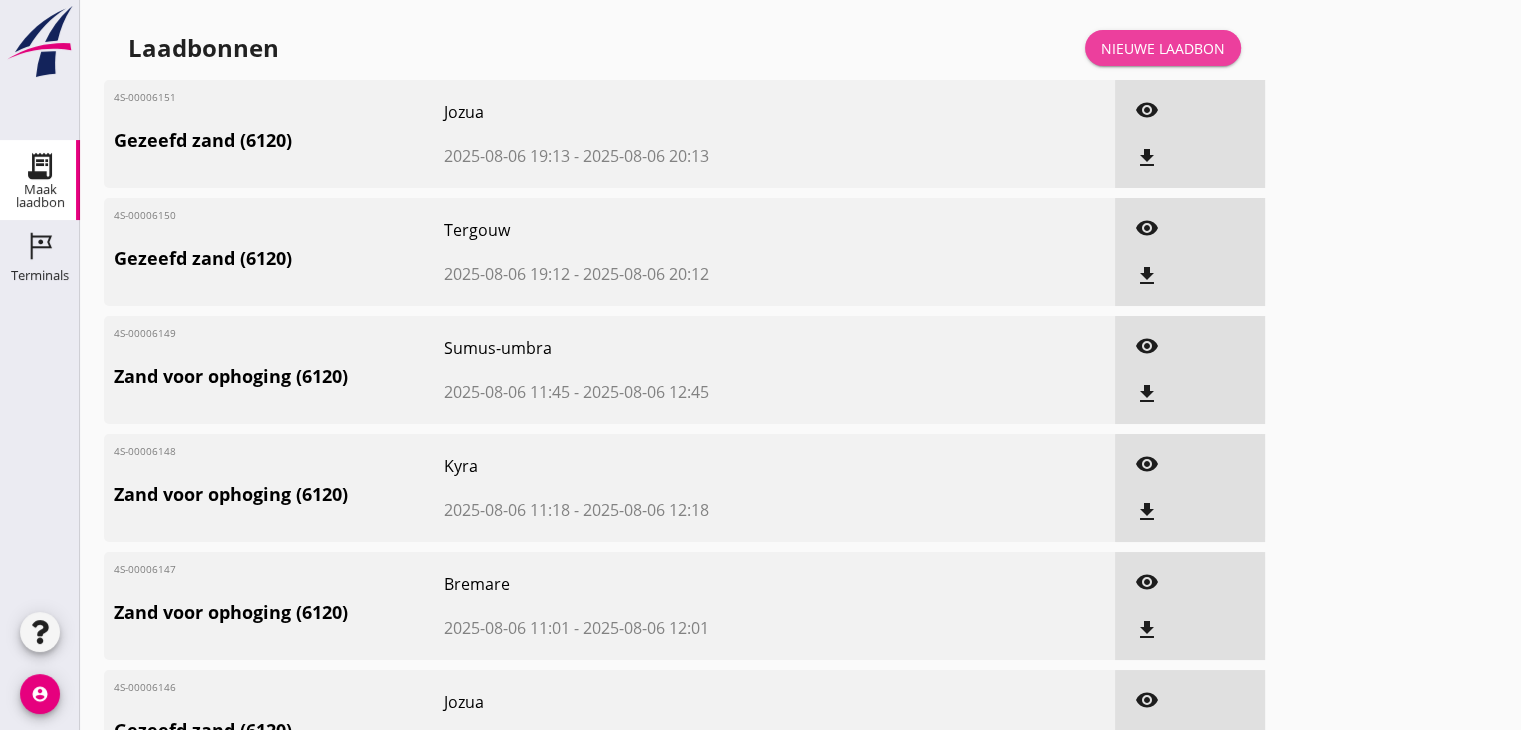click on "Nieuwe laadbon" at bounding box center (1163, 48) 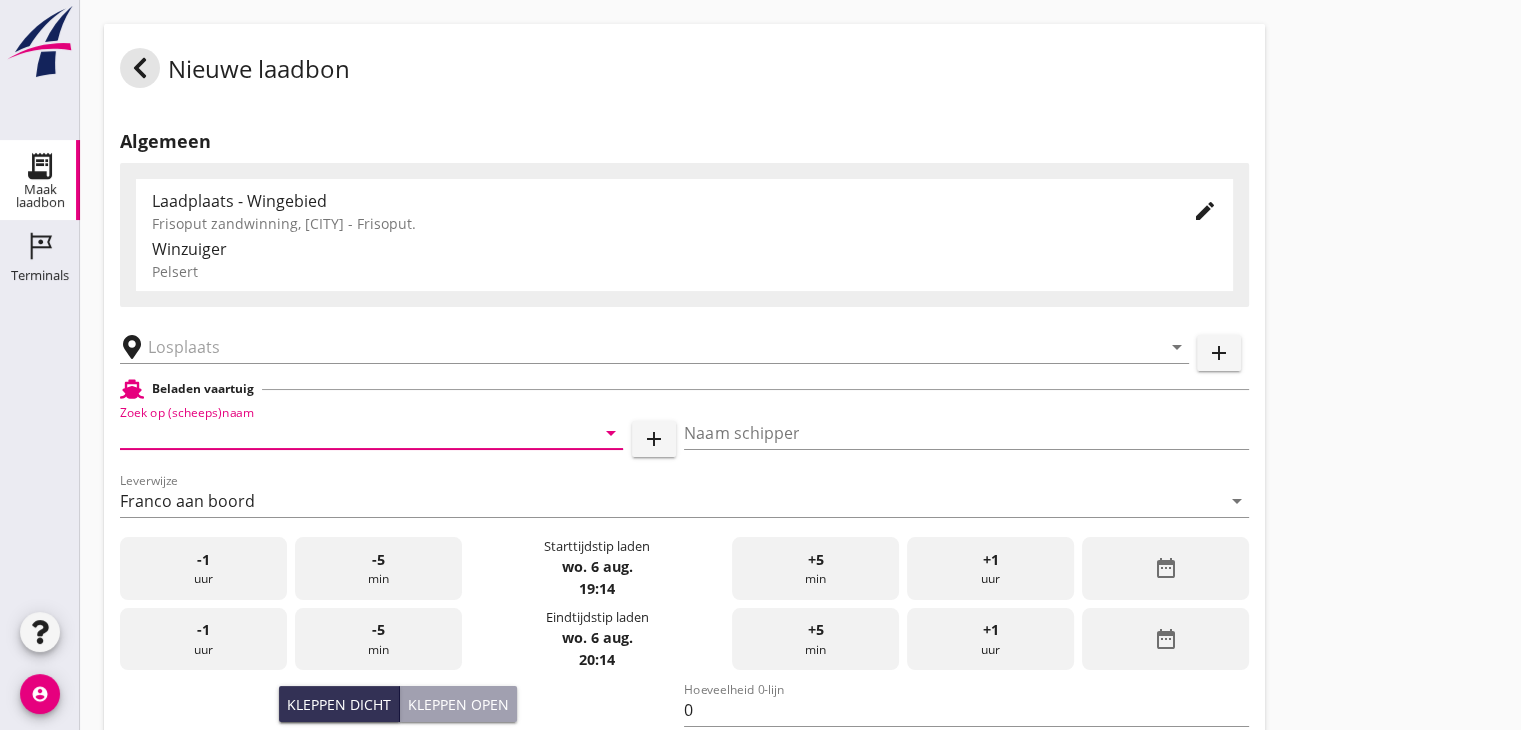 click at bounding box center [343, 433] 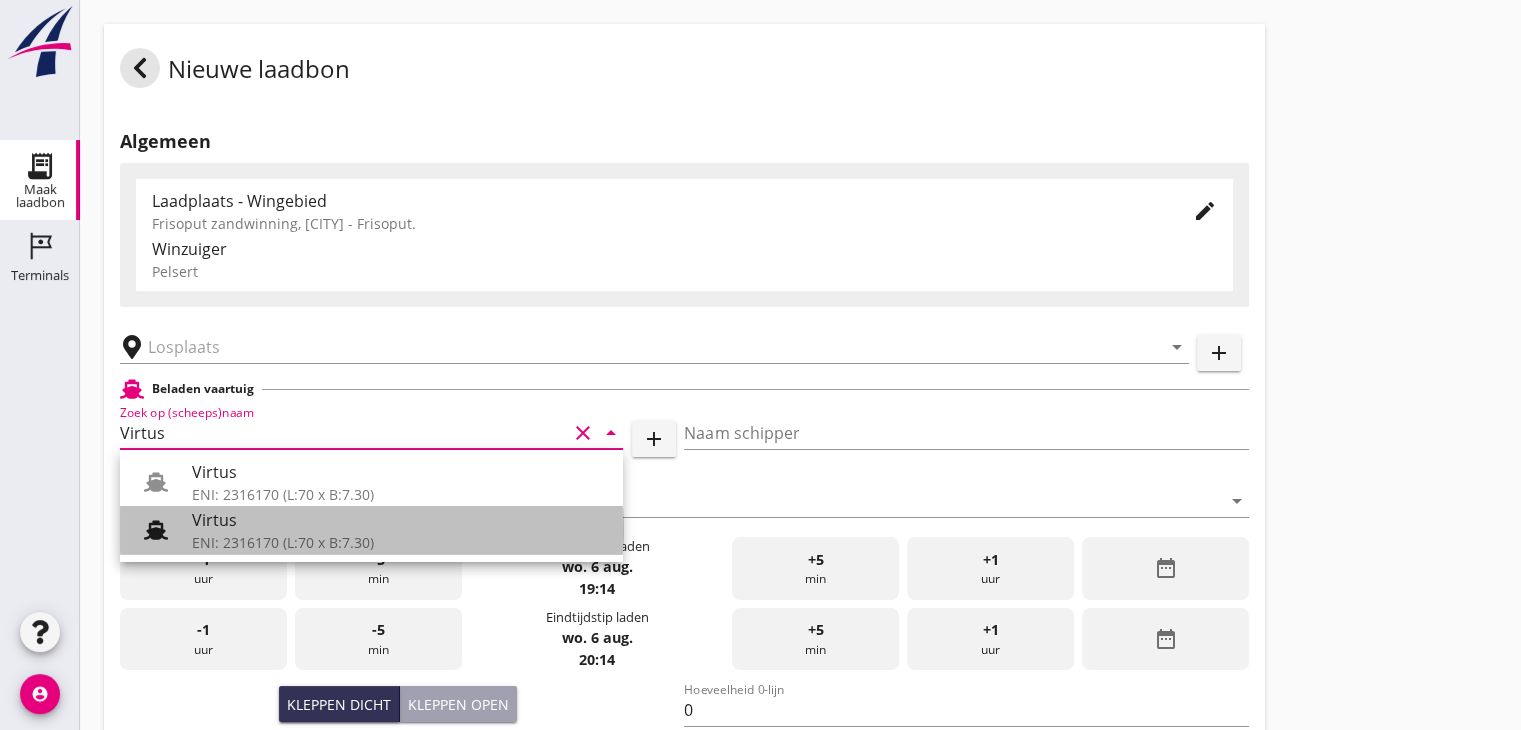 click on "ENI: 2316170 (L:70 x B:7.30)" at bounding box center (399, 542) 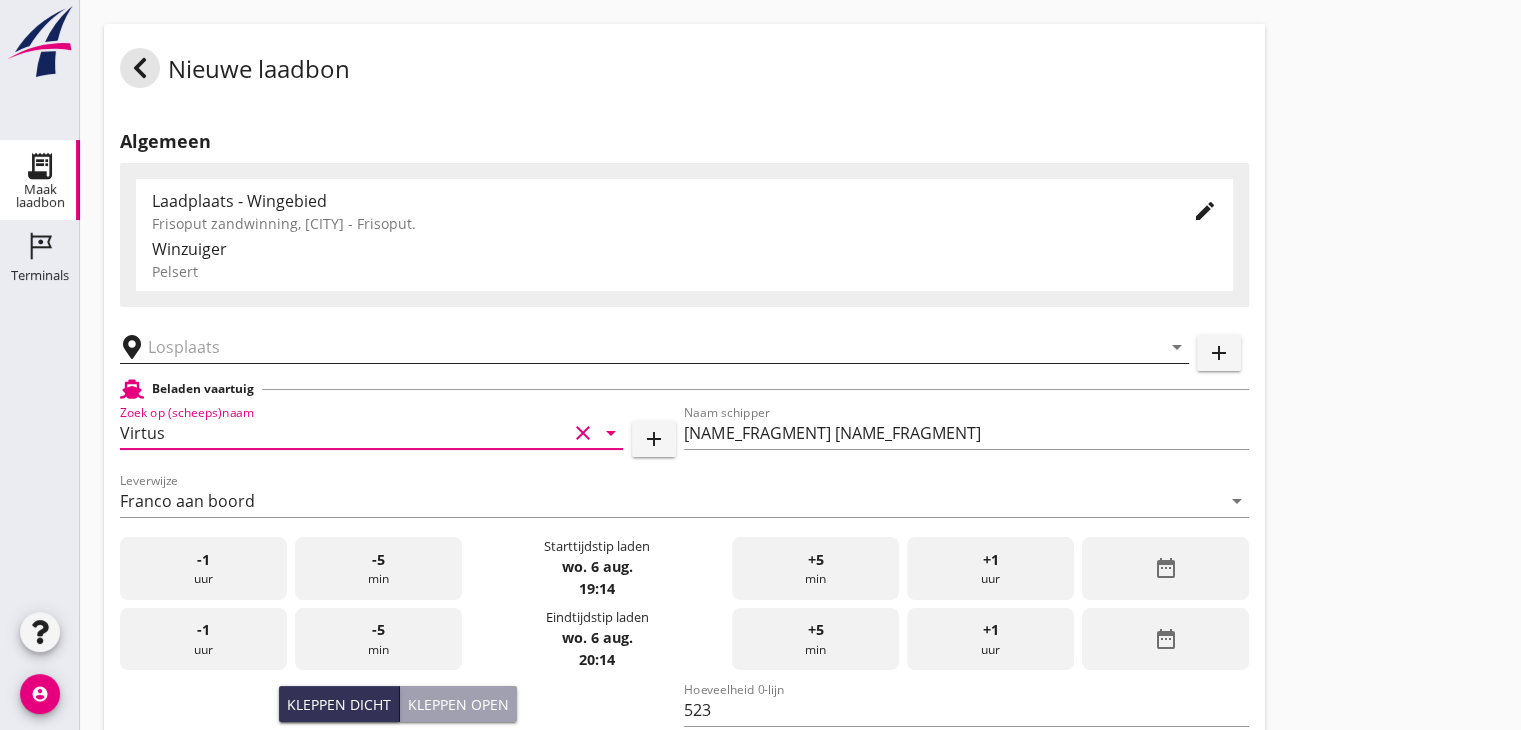 type on "Virtus" 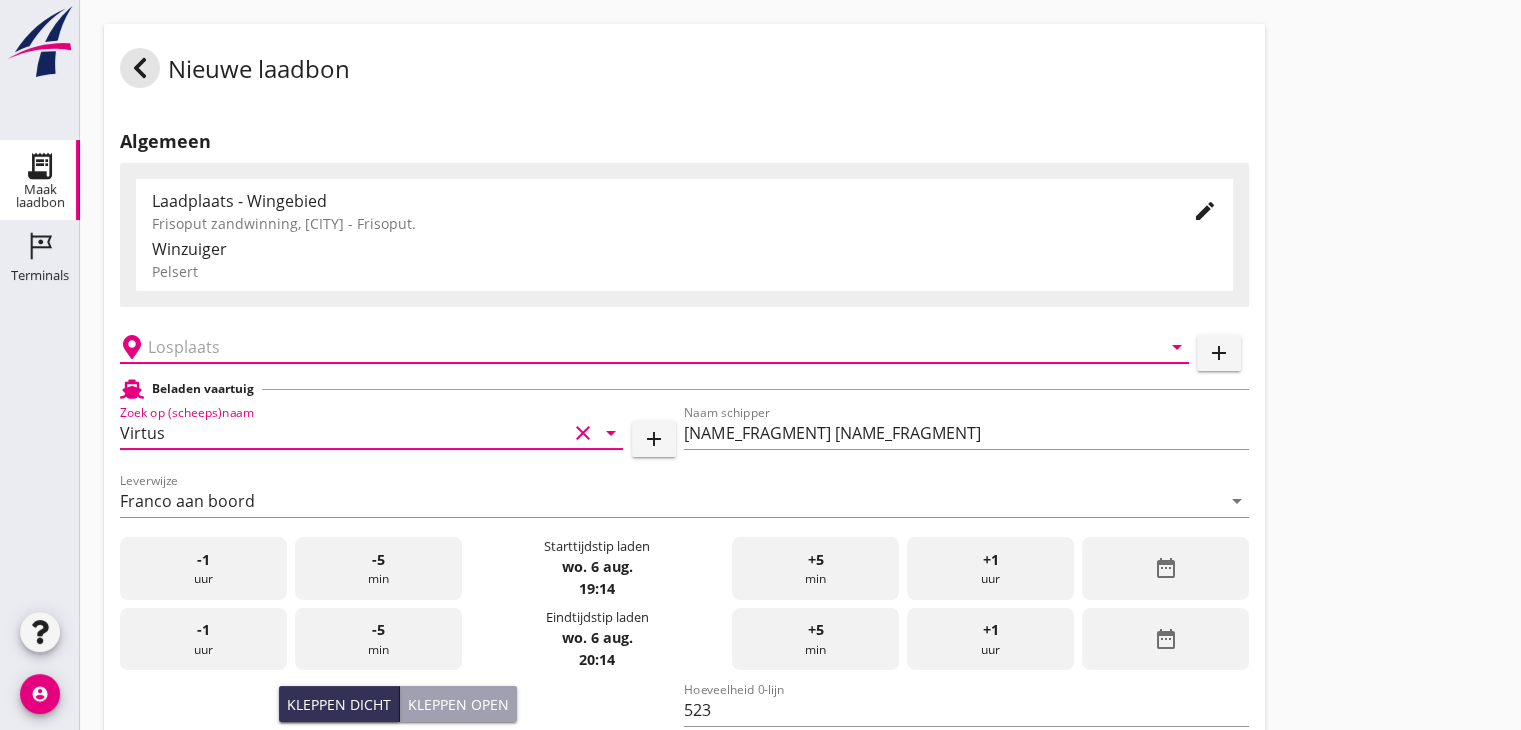 click at bounding box center [640, 347] 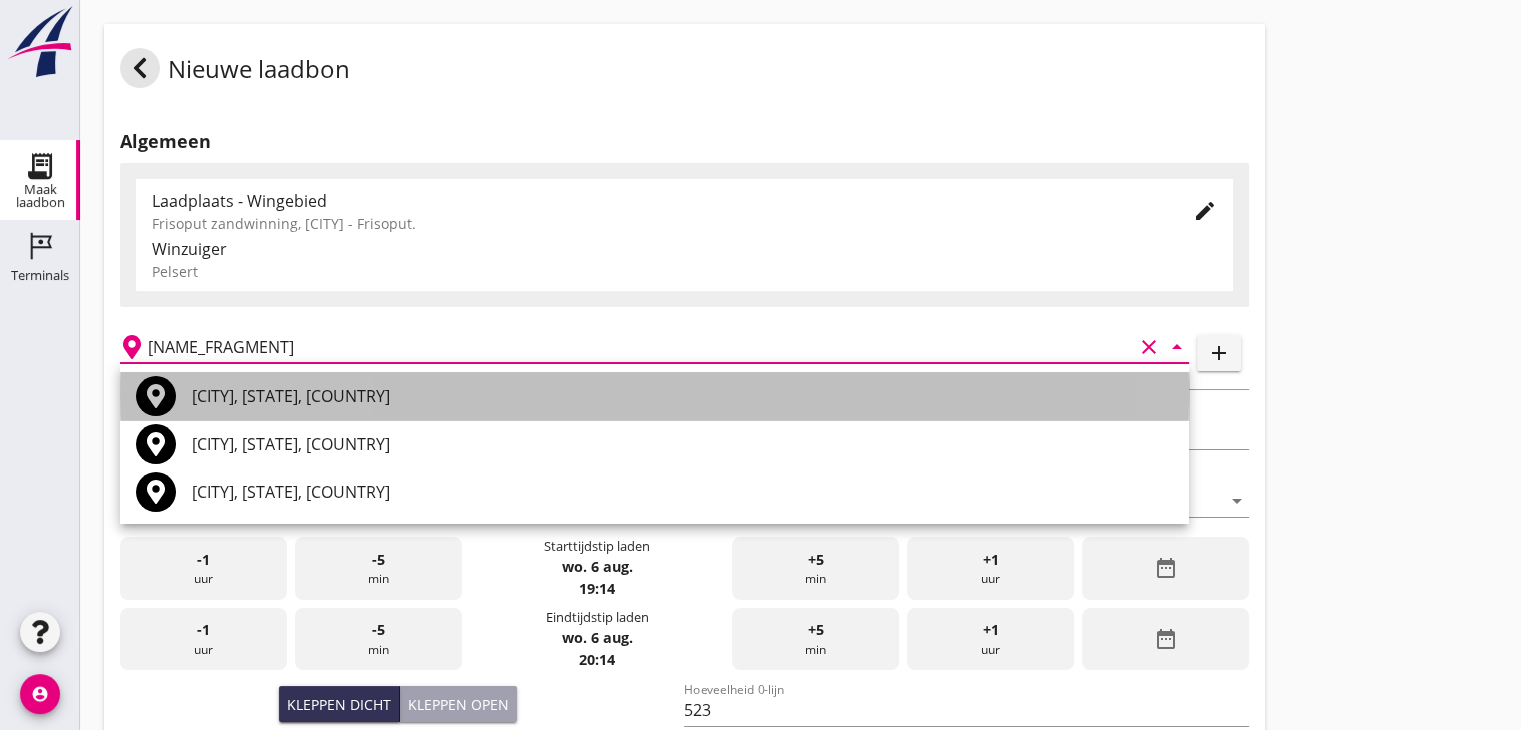 click on "[CITY], [STATE], [COUNTRY]" at bounding box center (682, 396) 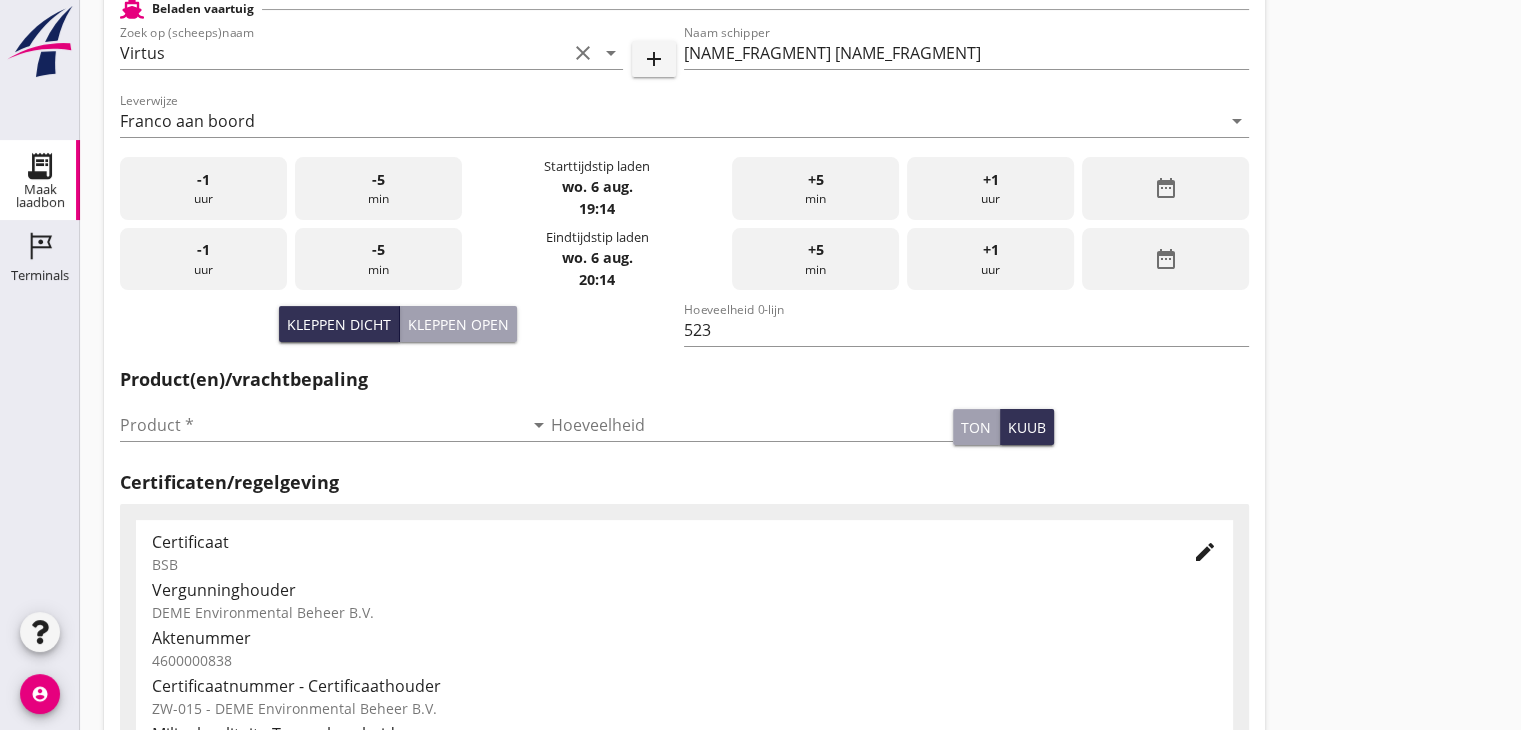 scroll, scrollTop: 404, scrollLeft: 0, axis: vertical 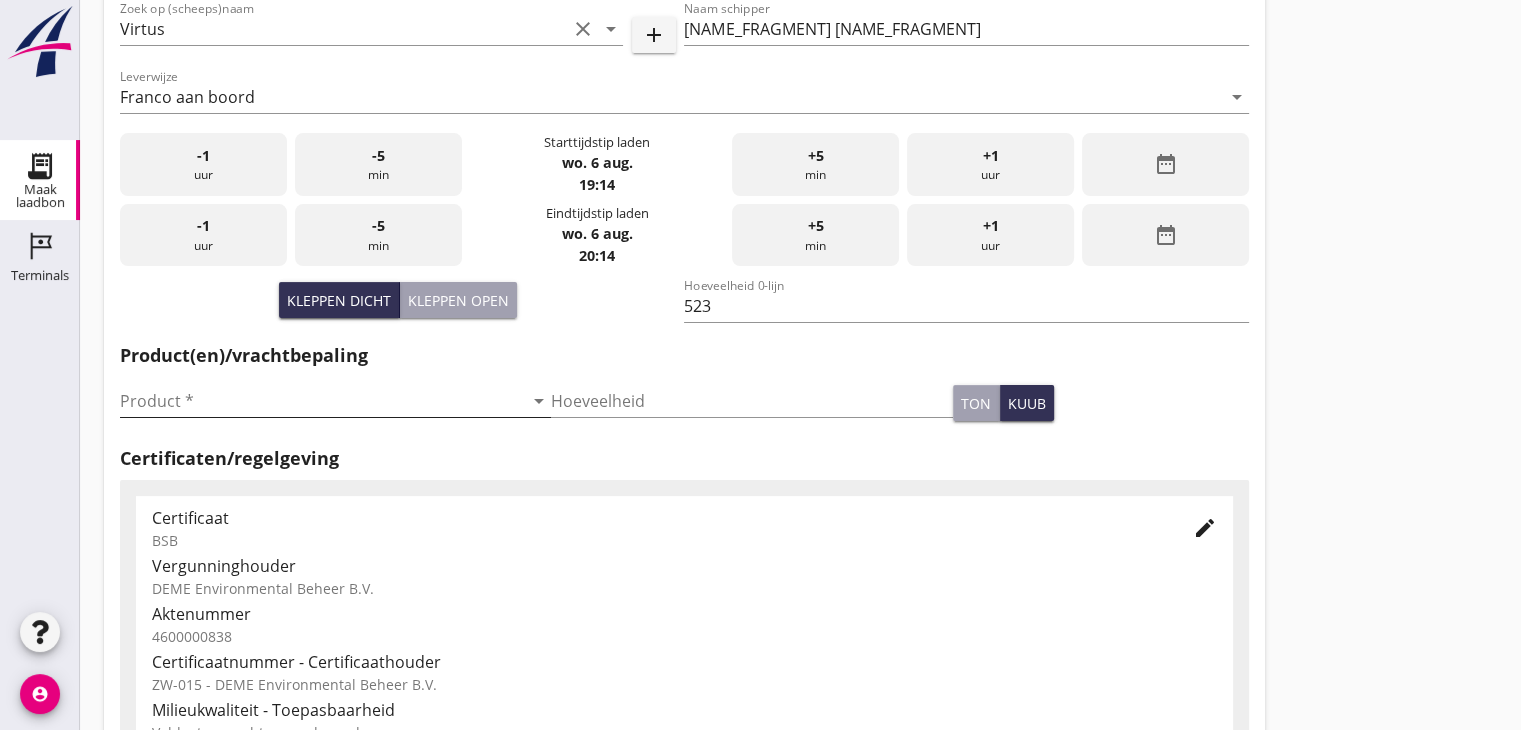 type on "[CITY], [STATE], [COUNTRY]" 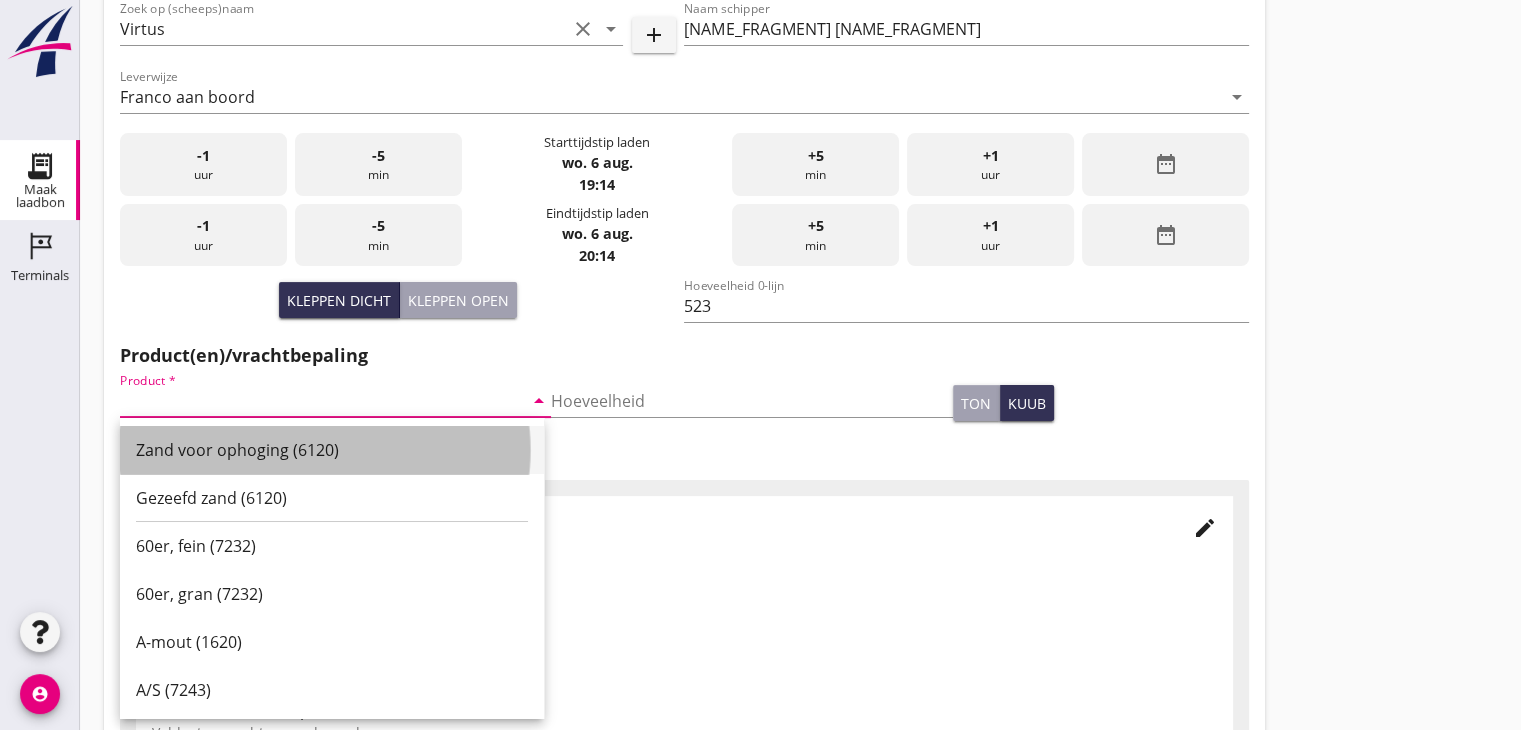 click on "Zand voor ophoging (6120)" at bounding box center [332, 450] 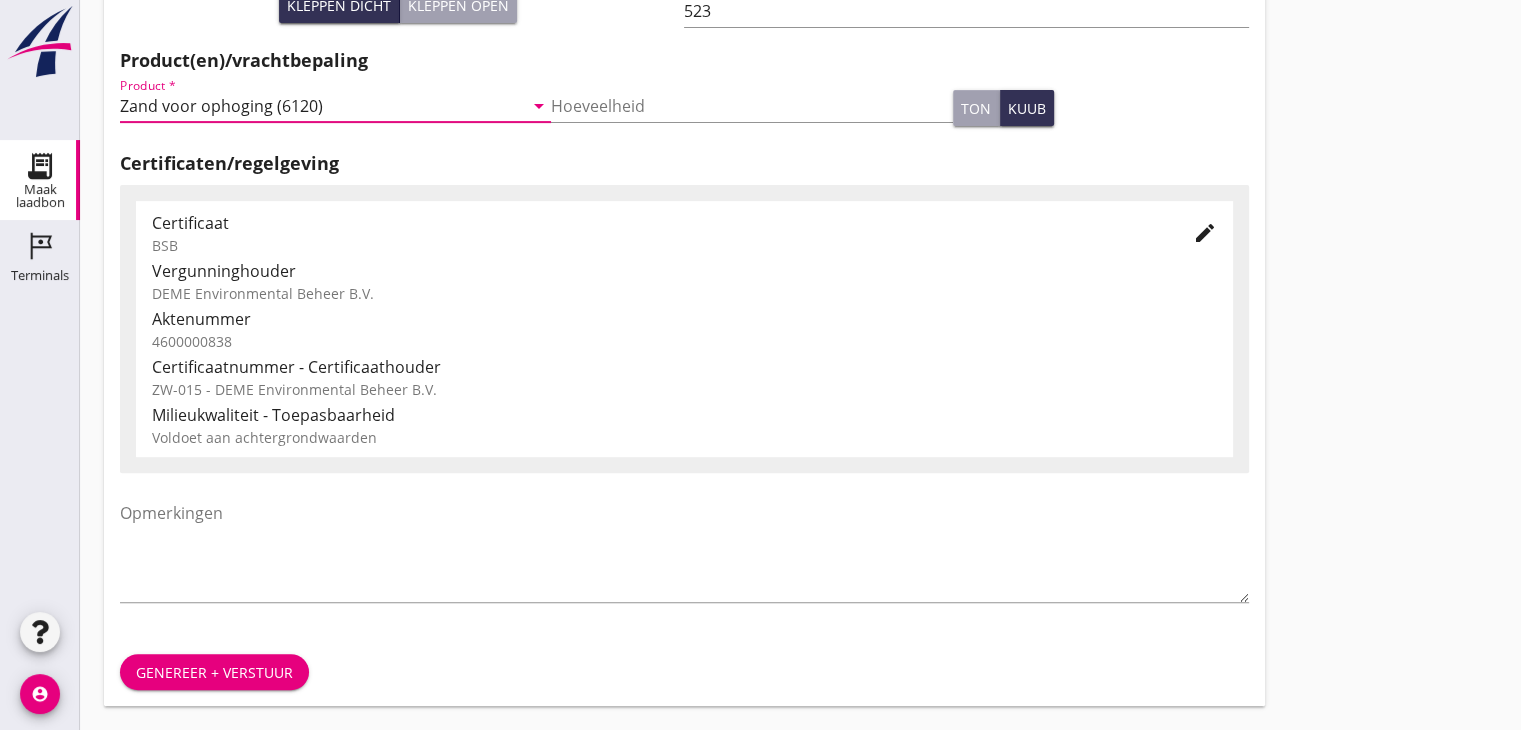 scroll, scrollTop: 694, scrollLeft: 0, axis: vertical 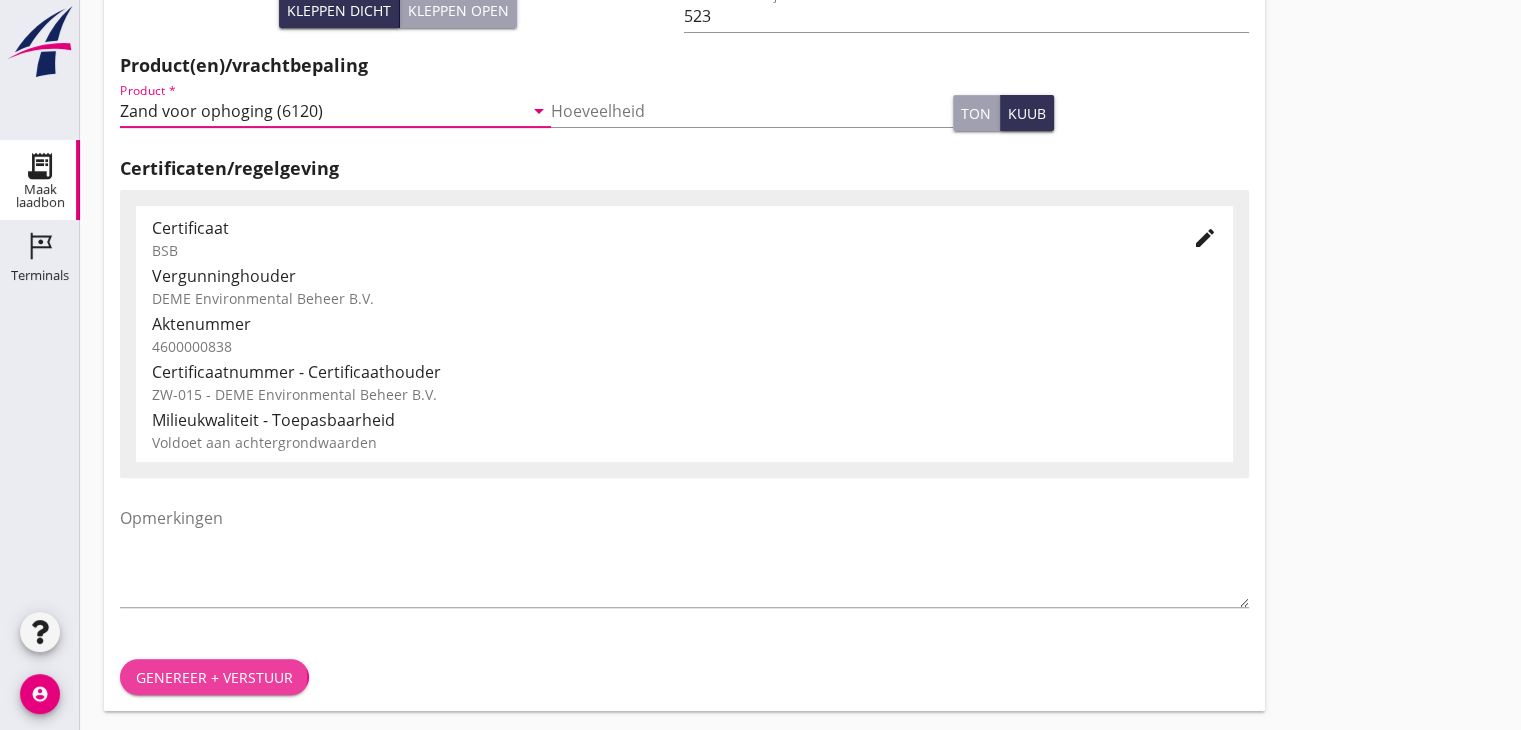 click on "Genereer + verstuur" at bounding box center [214, 677] 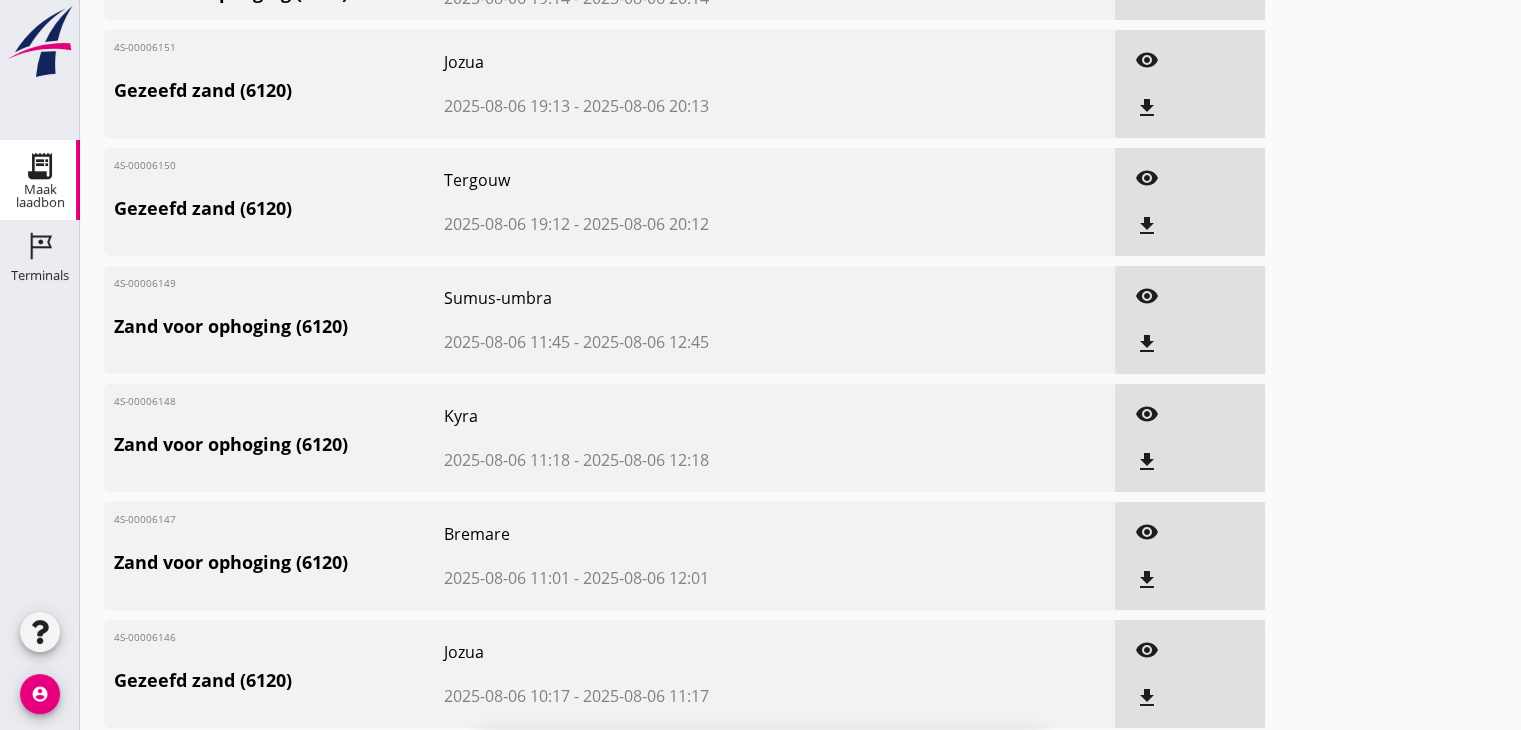 scroll, scrollTop: 0, scrollLeft: 0, axis: both 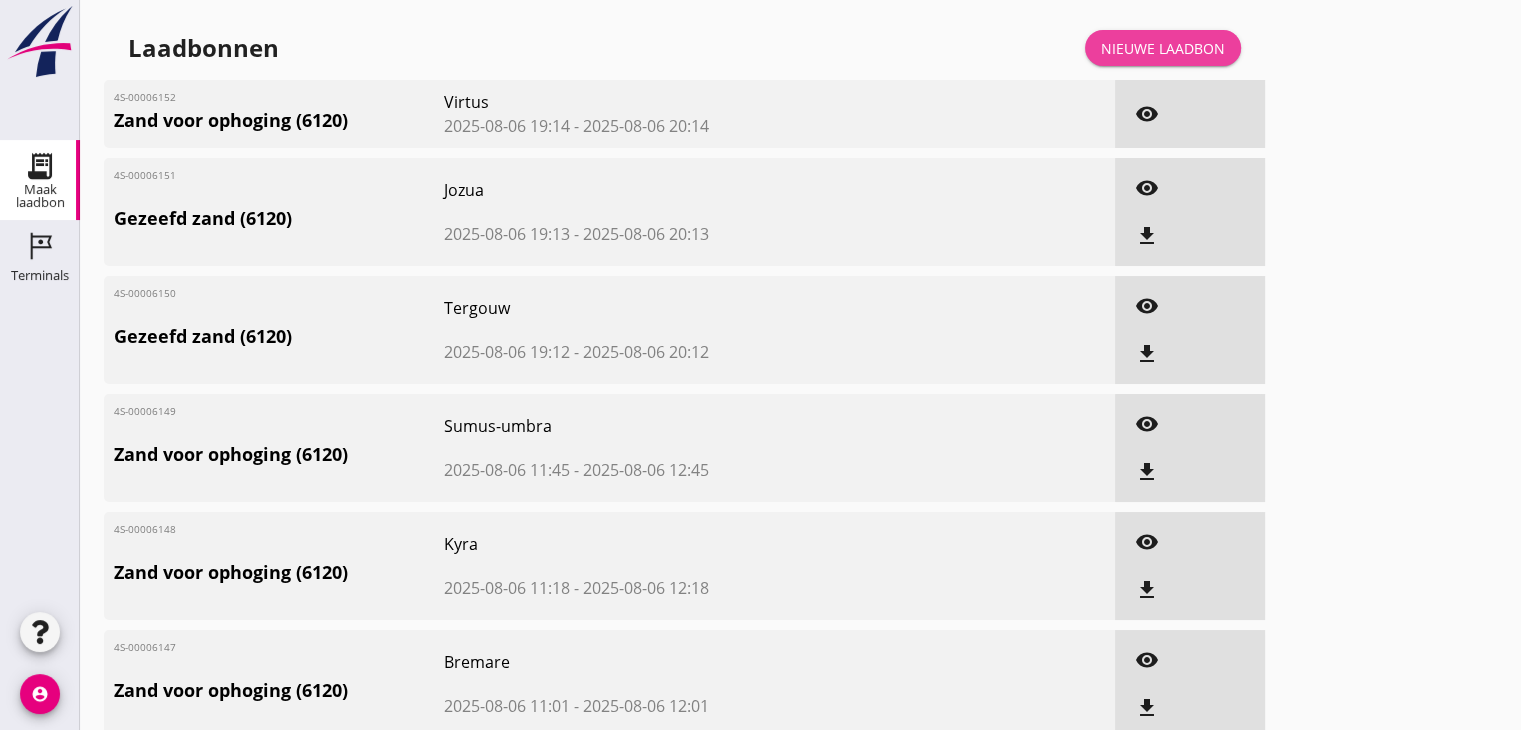 click on "Nieuwe laadbon" at bounding box center [1163, 48] 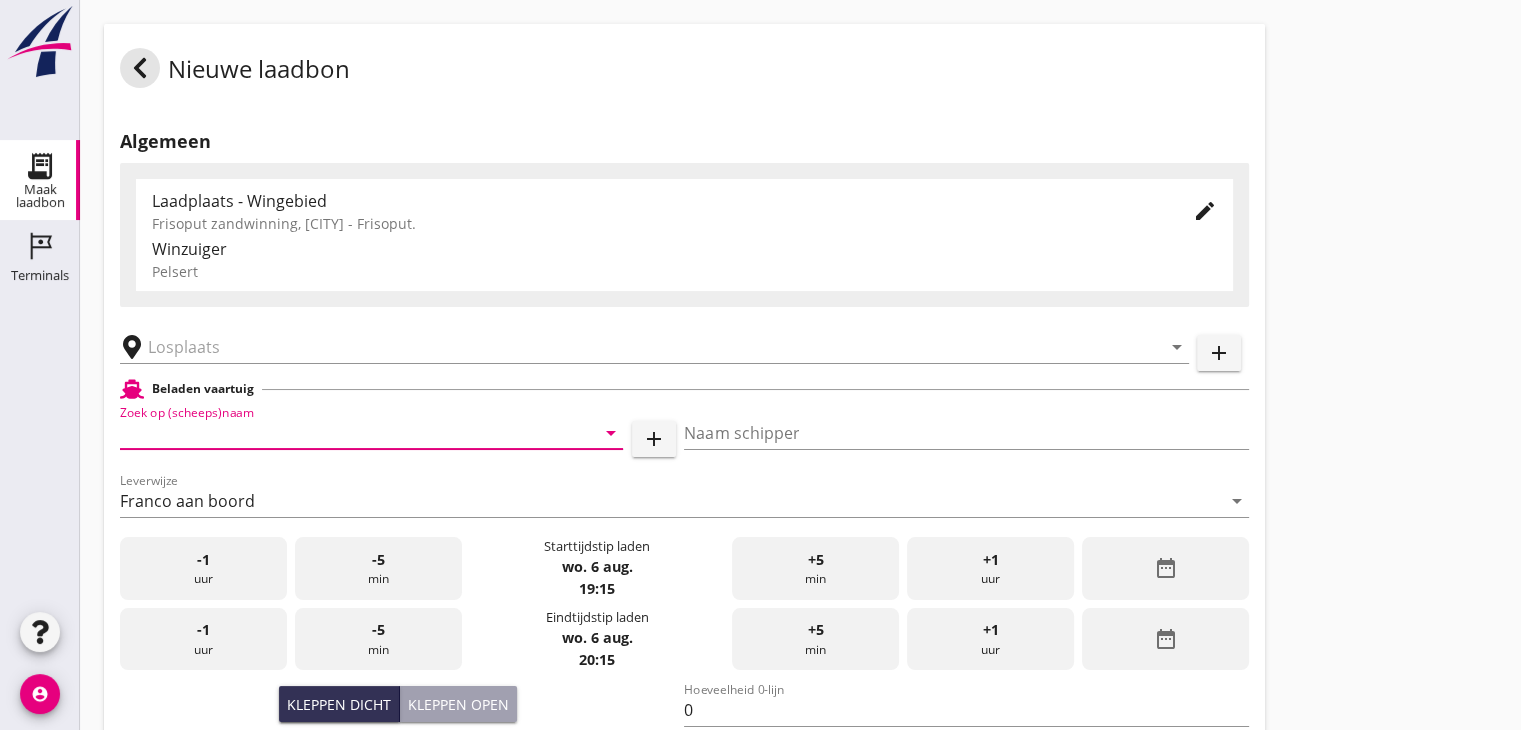click at bounding box center (343, 433) 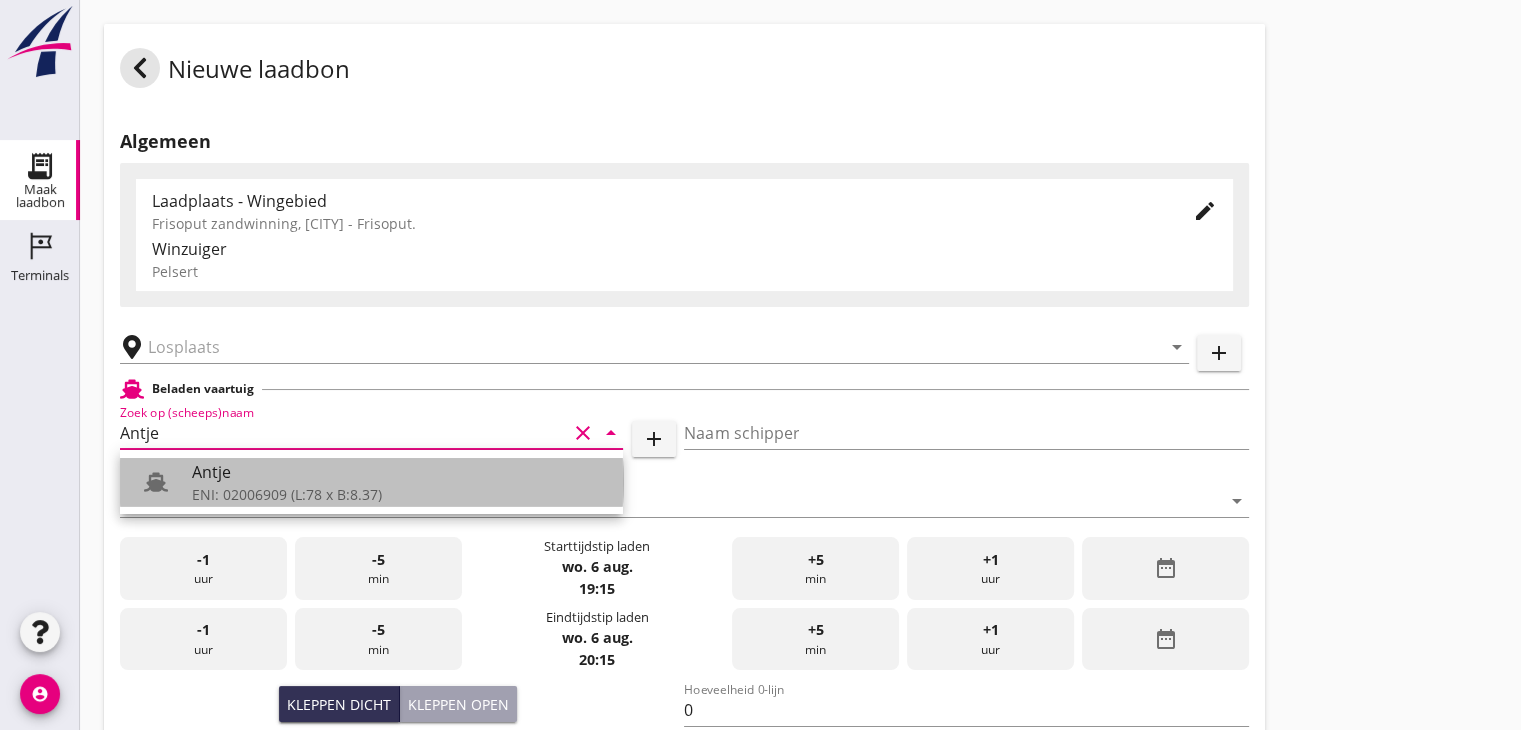 click on "Antje" at bounding box center [399, 472] 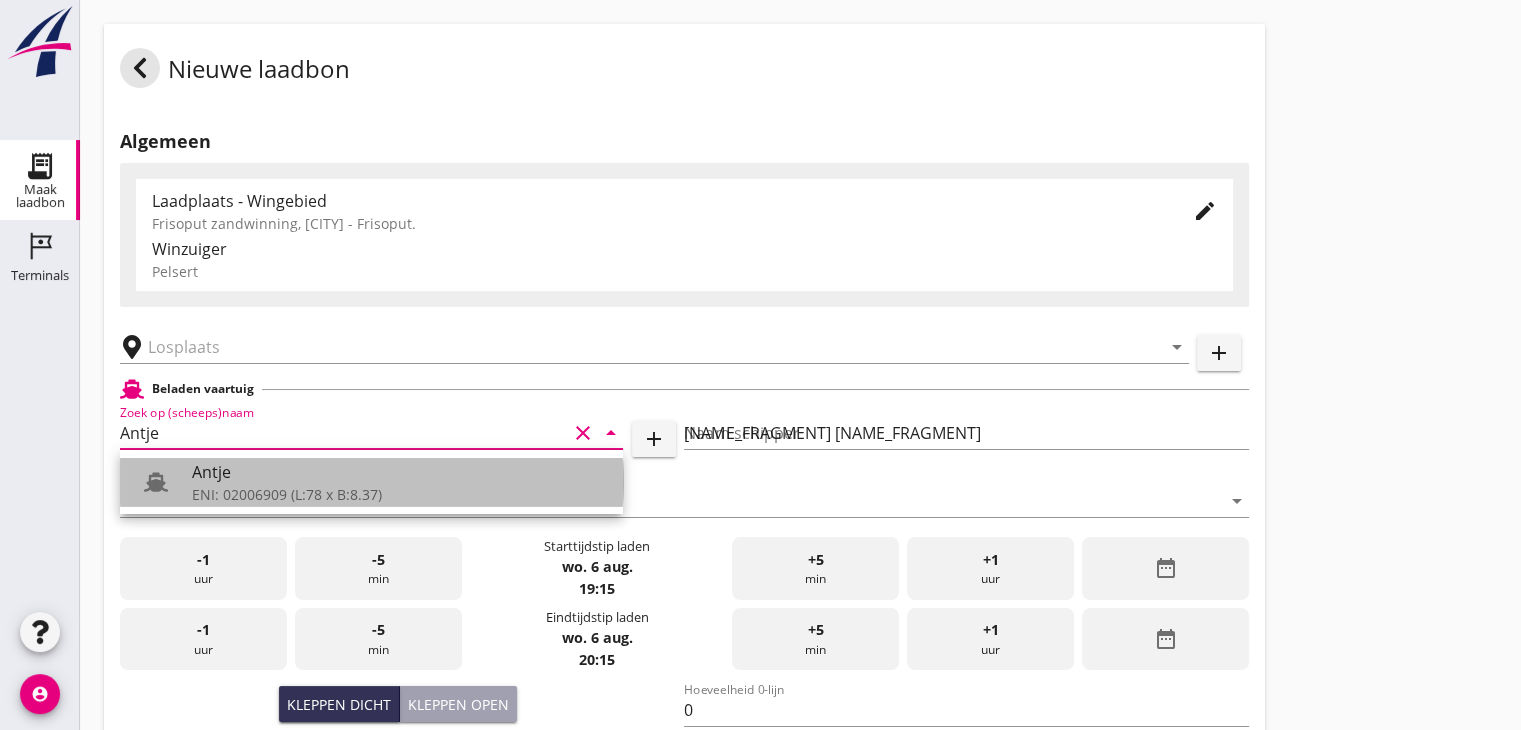 type on "780" 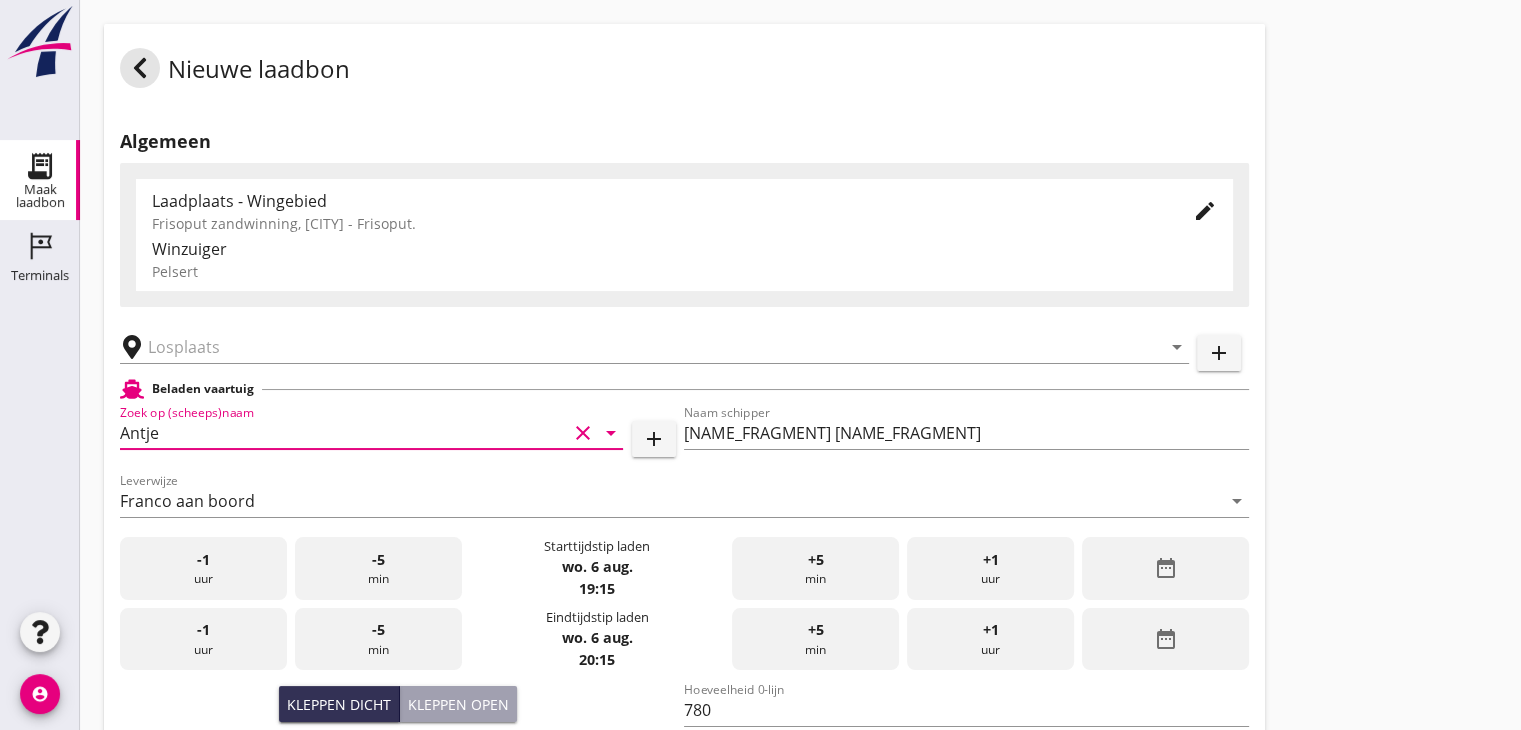 type on "Antje" 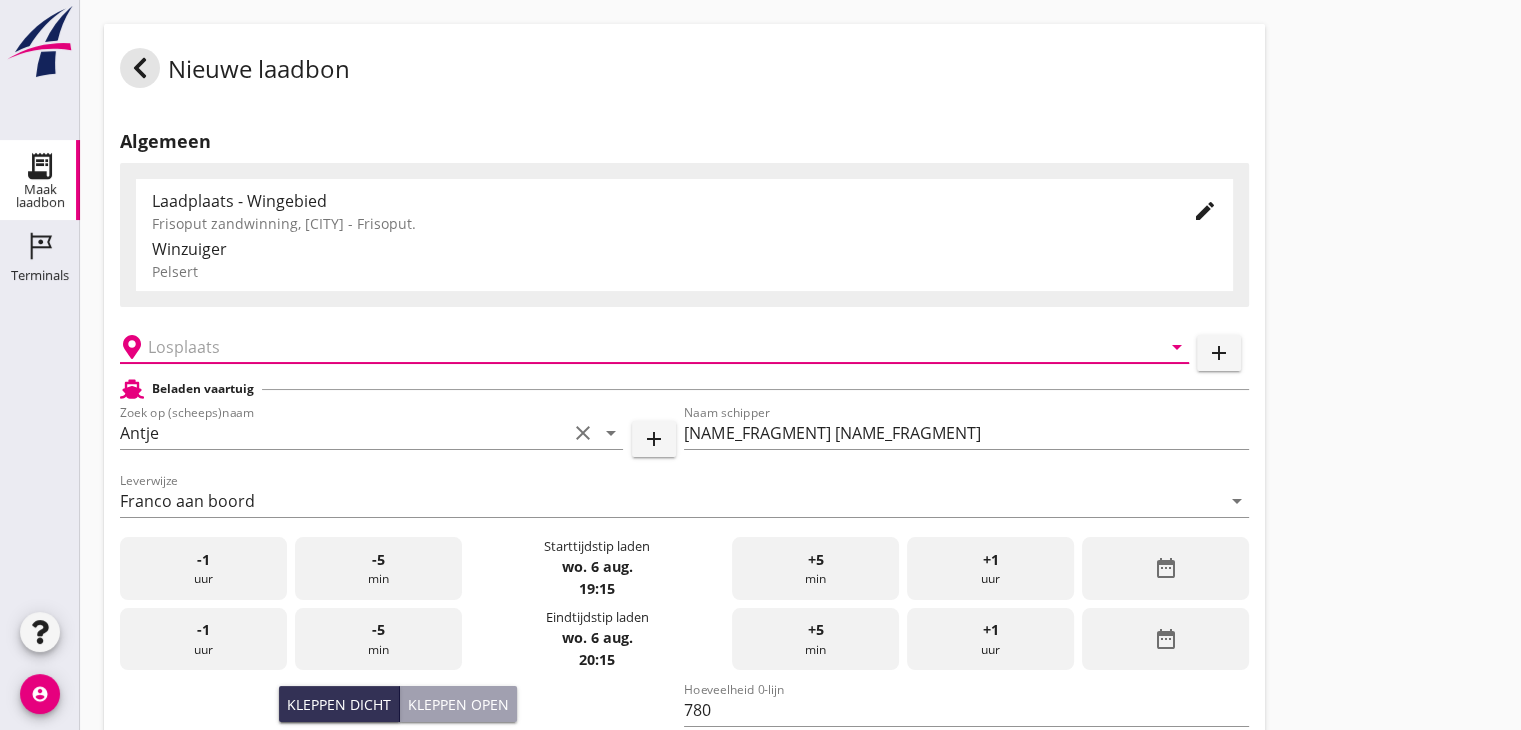 click at bounding box center [640, 347] 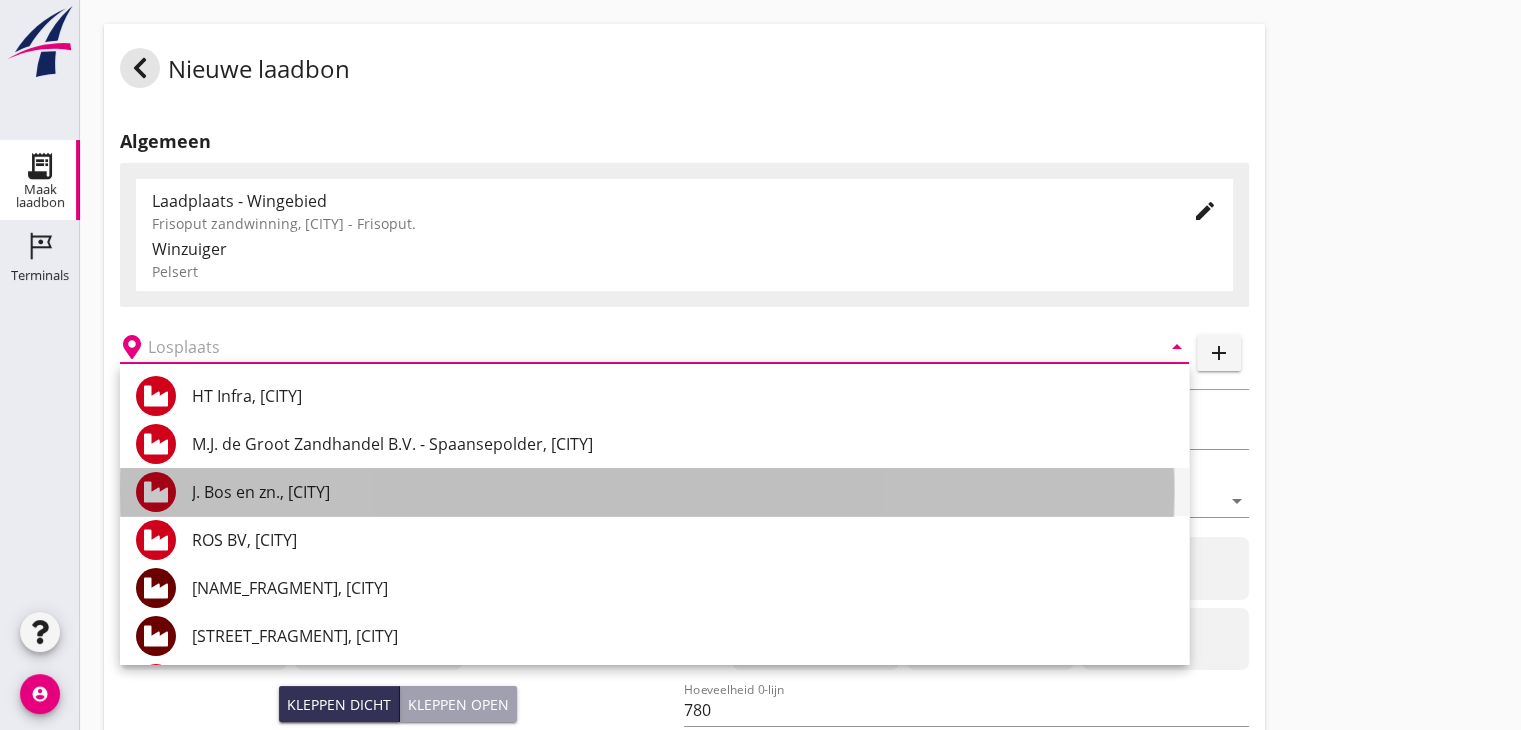 click on "J. Bos en zn., [CITY]" at bounding box center (682, 492) 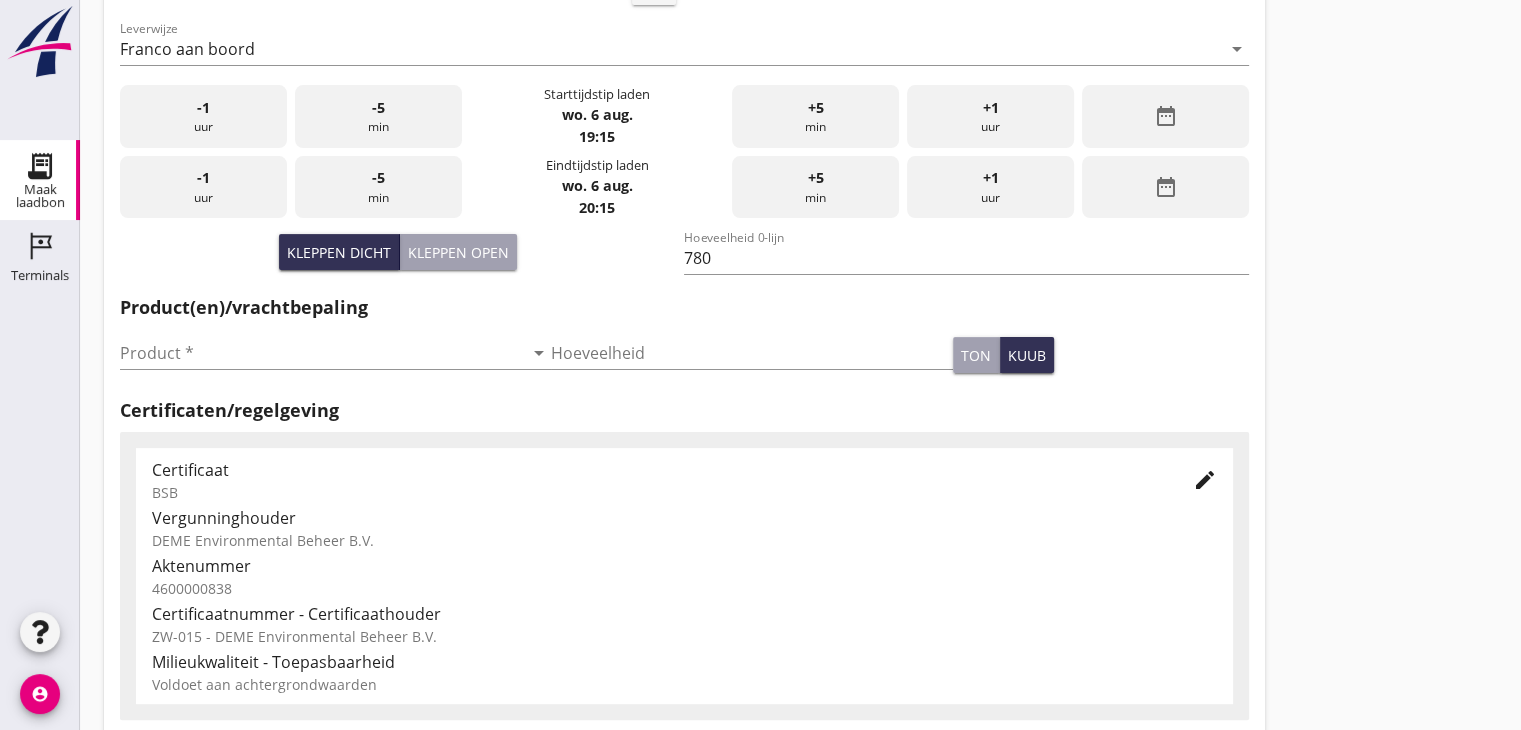 scroll, scrollTop: 700, scrollLeft: 0, axis: vertical 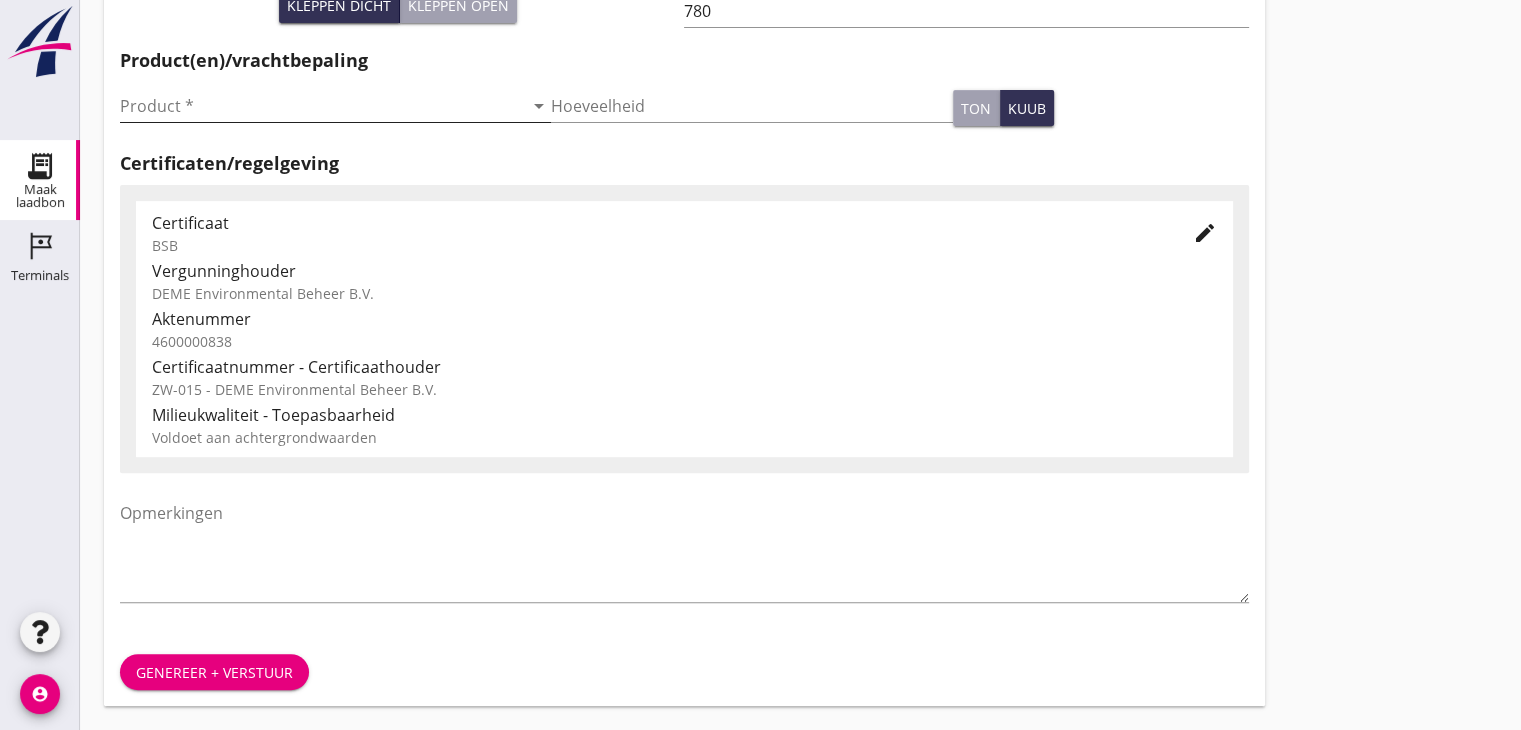 click on "arrow_drop_down" at bounding box center [539, 106] 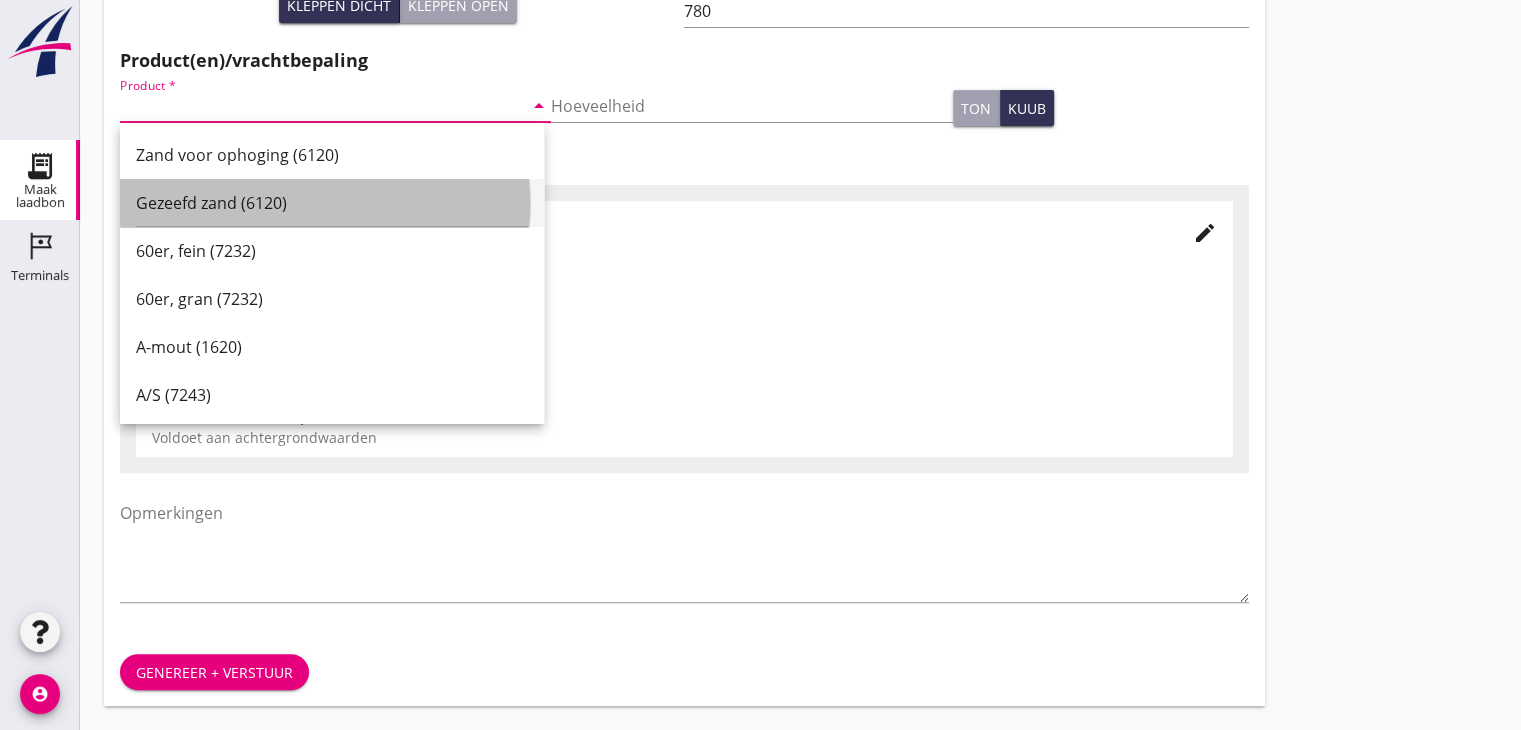 click on "Gezeefd zand (6120)" at bounding box center (332, 203) 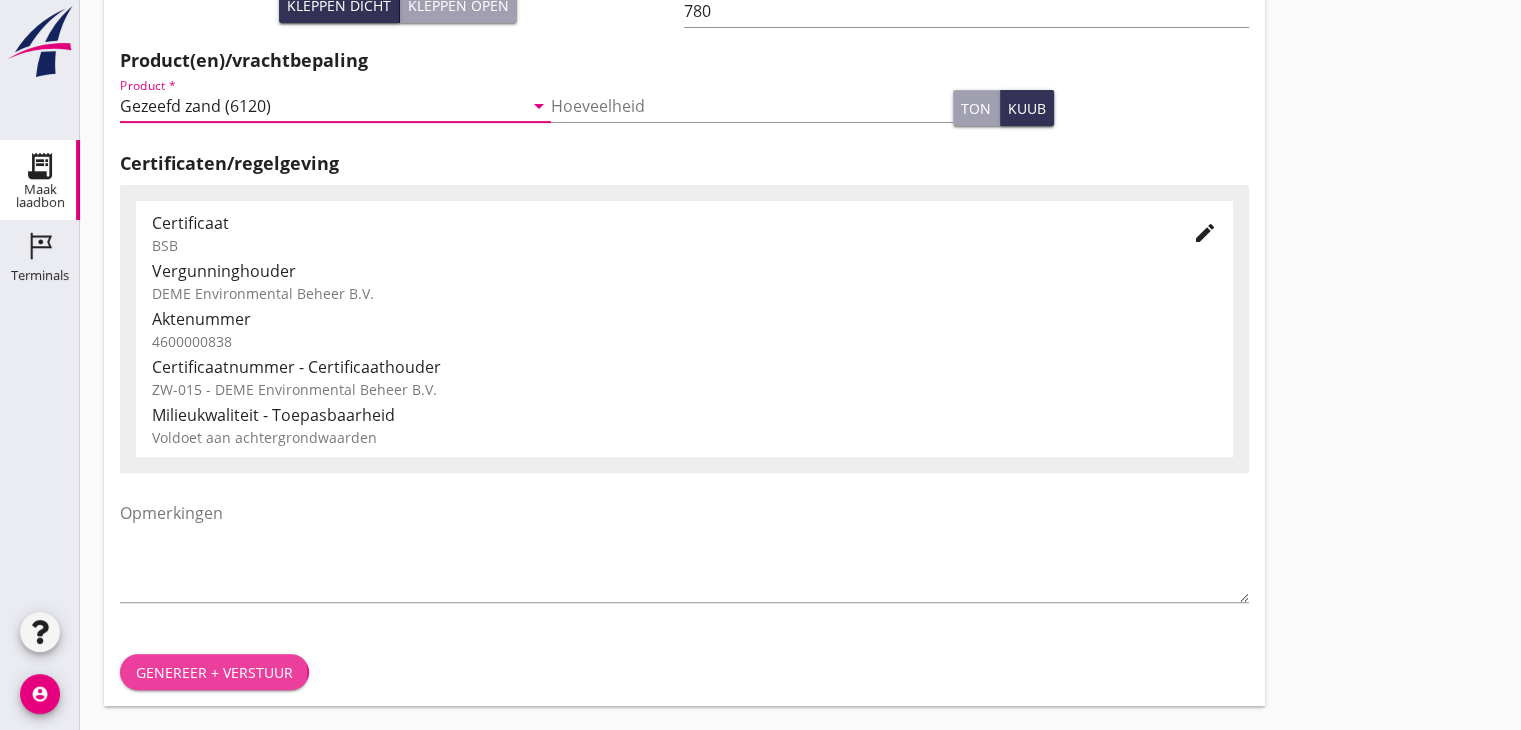 click on "Genereer + verstuur" at bounding box center (214, 672) 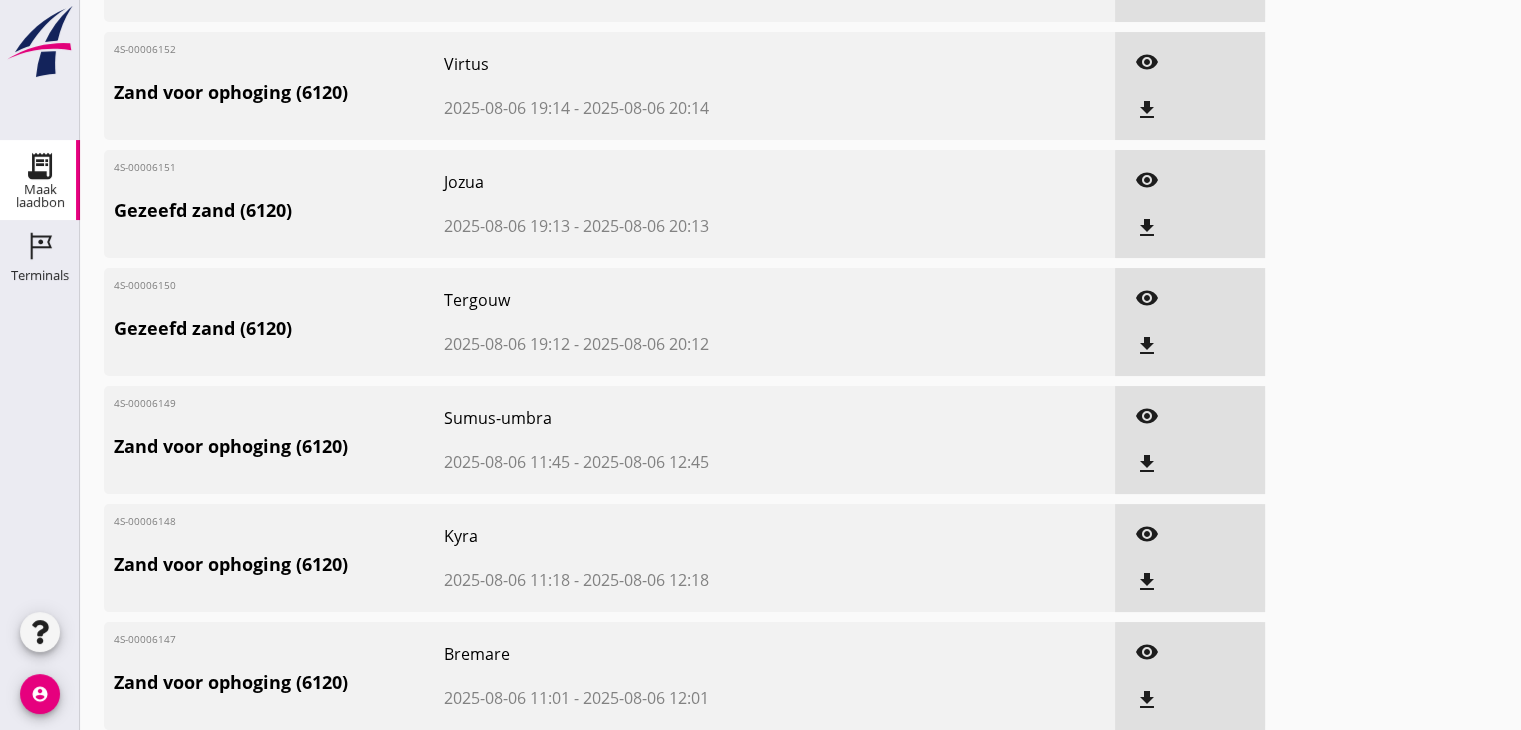 scroll, scrollTop: 0, scrollLeft: 0, axis: both 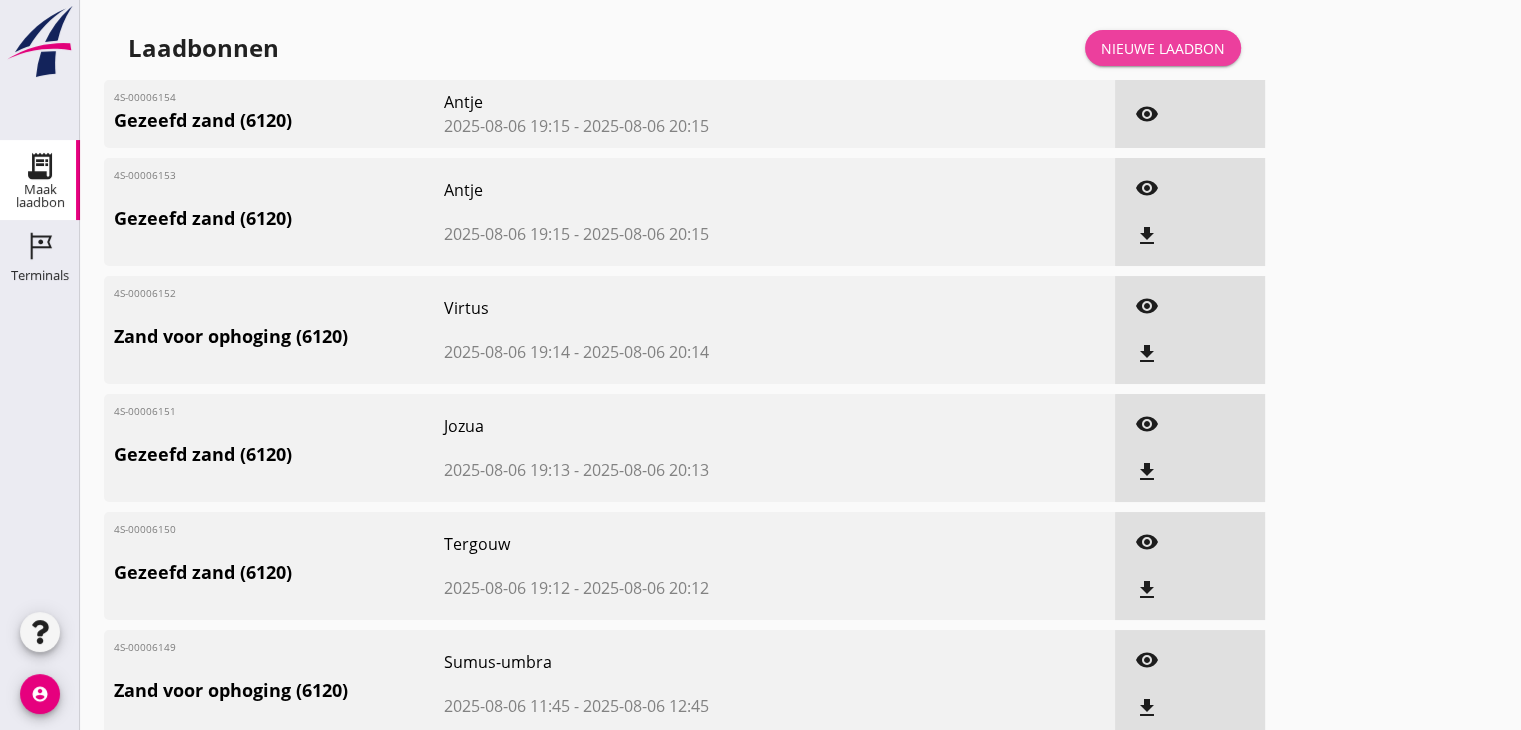 click on "Nieuwe laadbon" at bounding box center (1163, 48) 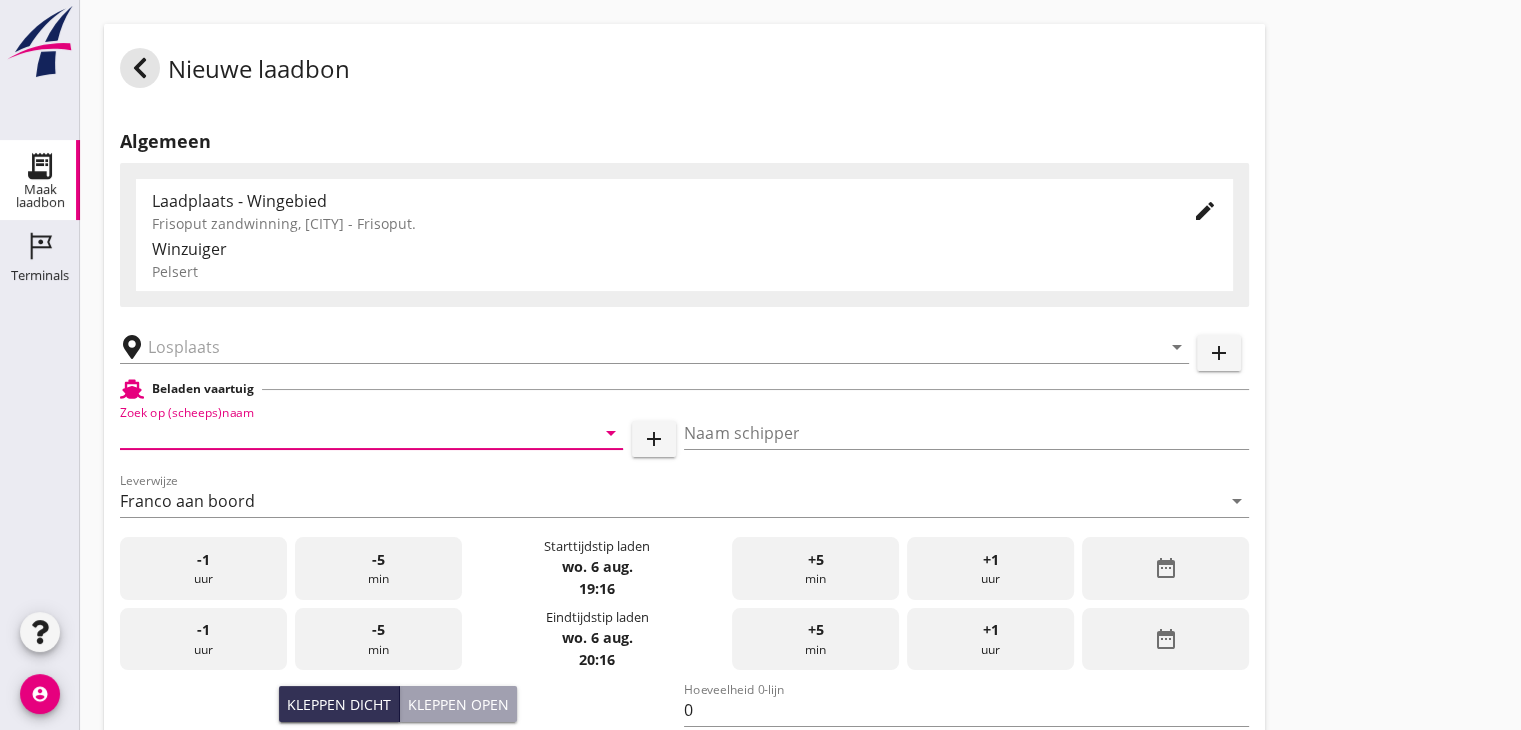 click at bounding box center (343, 433) 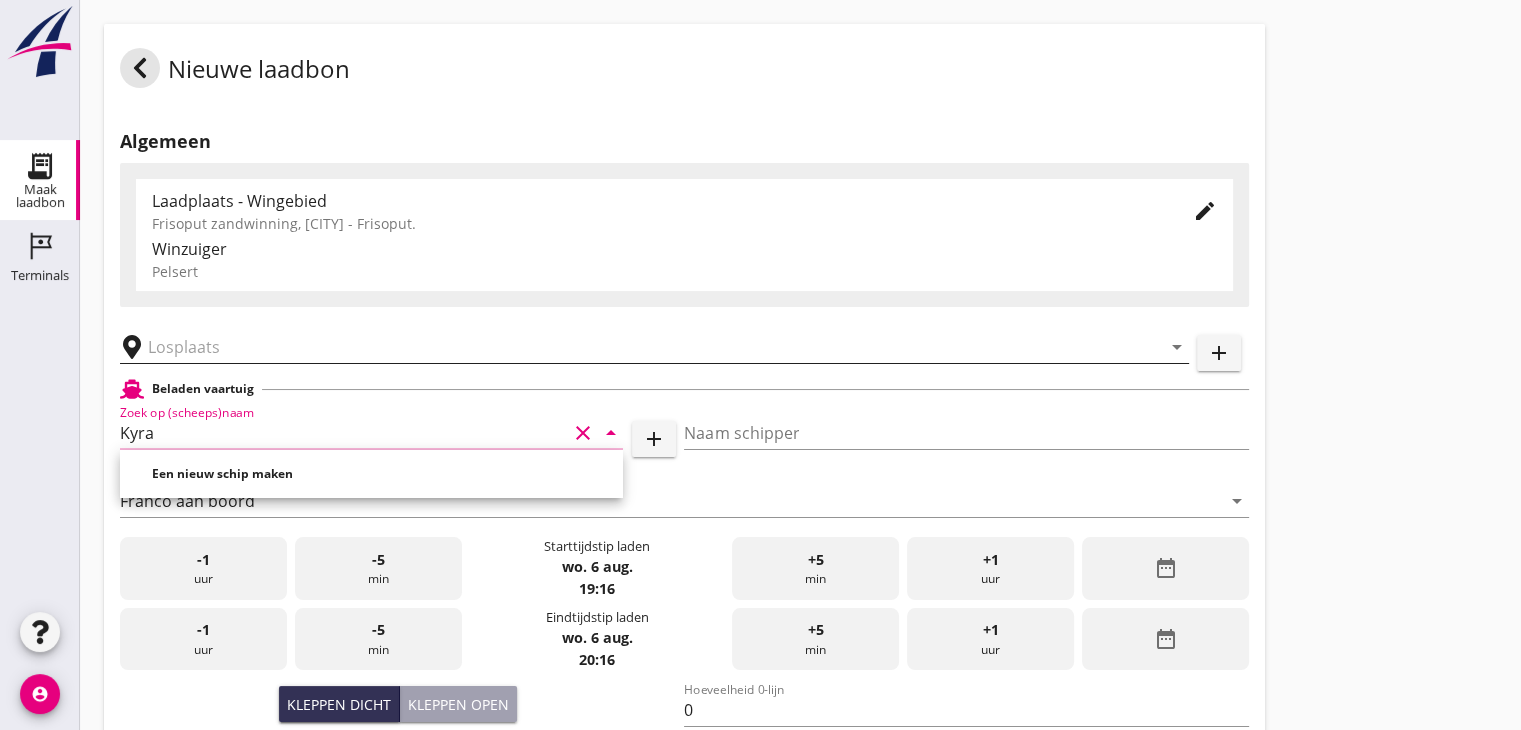 type on "Kyra" 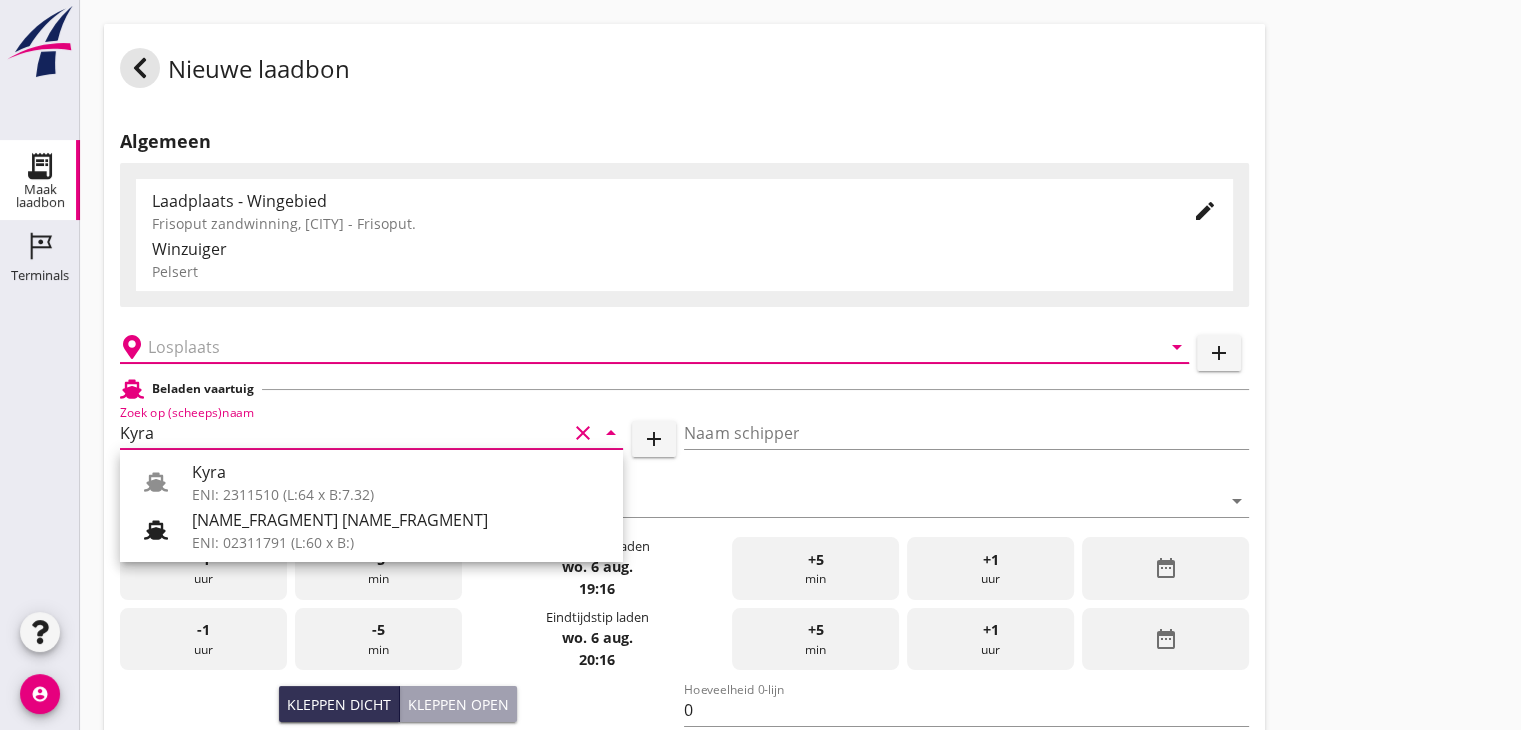 click at bounding box center (640, 347) 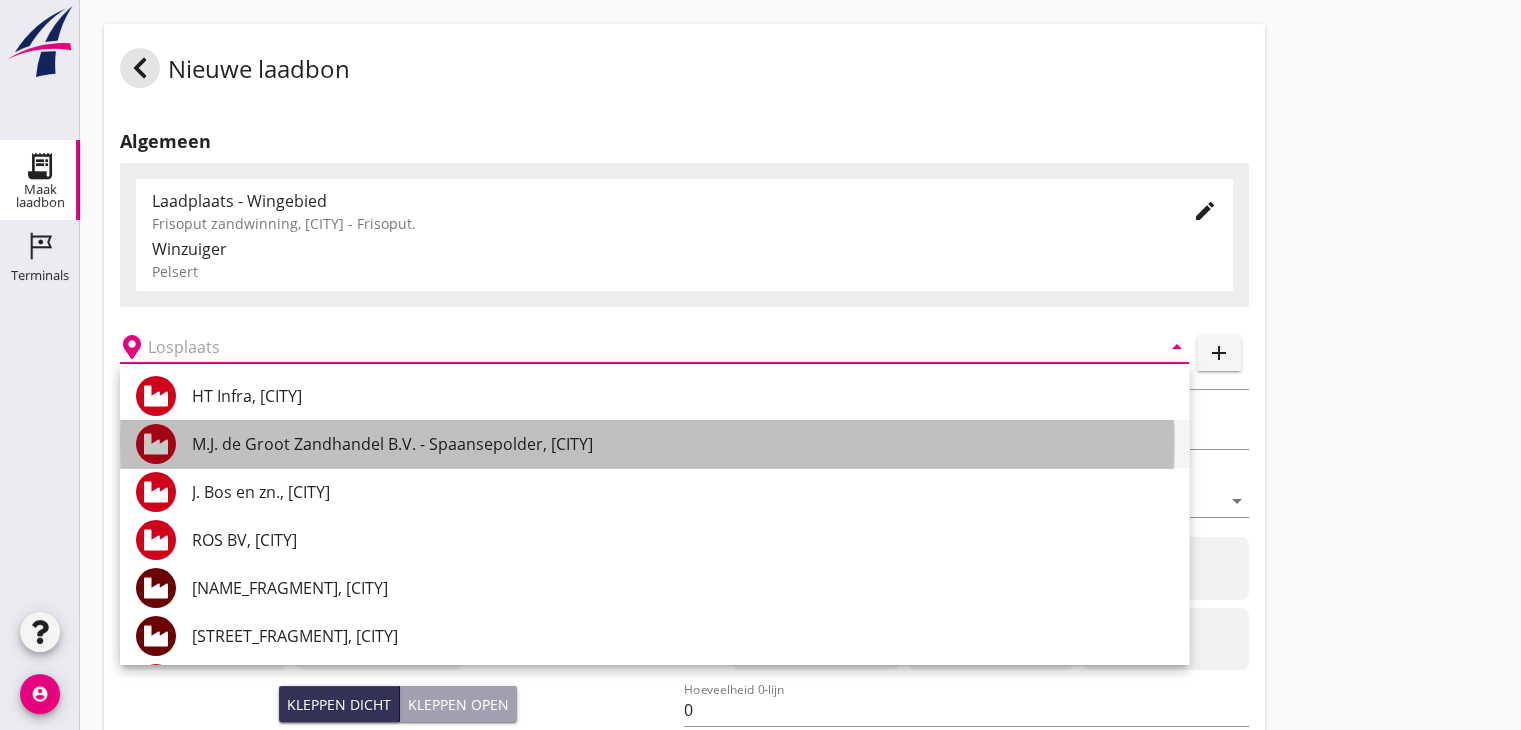 click on "M.J. de Groot Zandhandel B.V. - Spaansepolder, [CITY]" at bounding box center [682, 444] 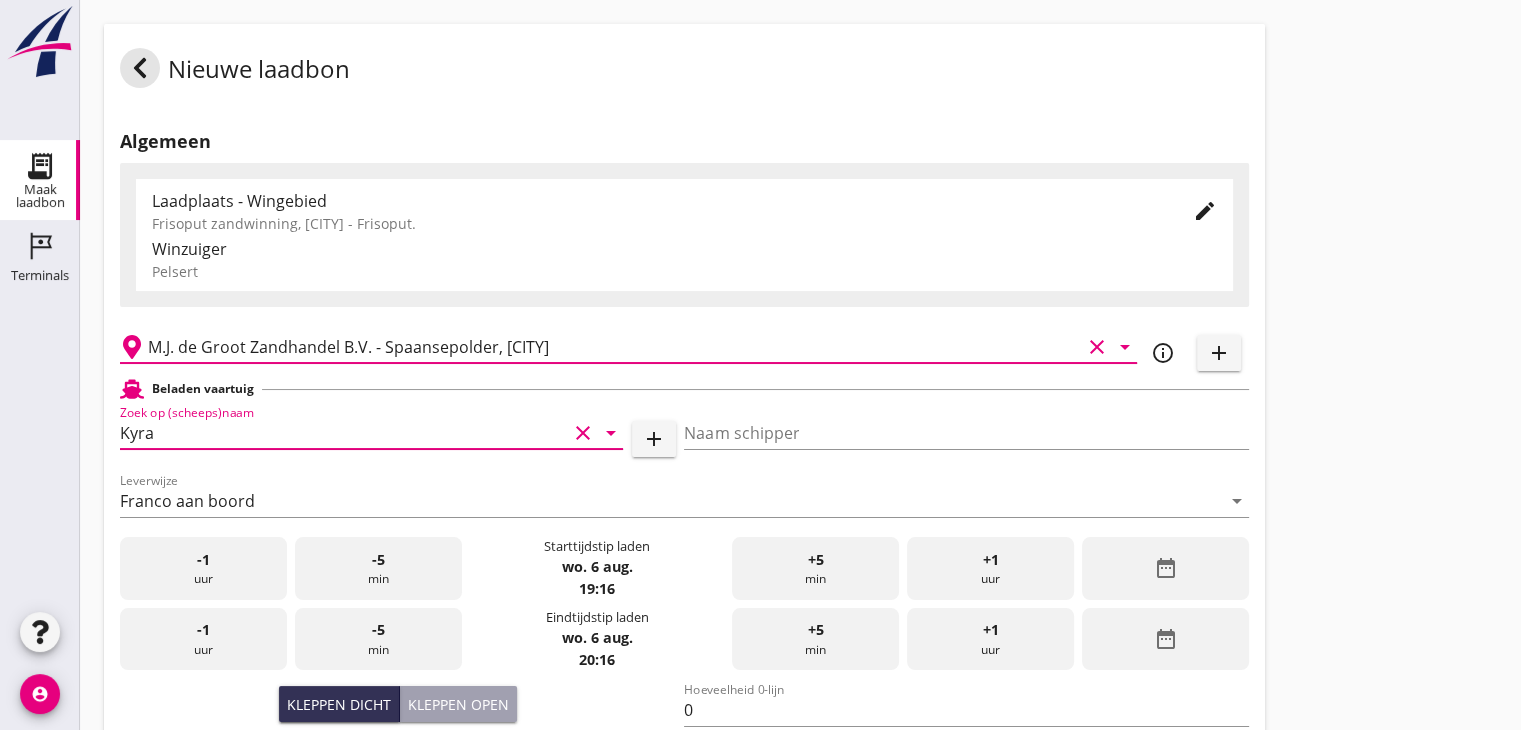 click on "Kyra" at bounding box center [343, 433] 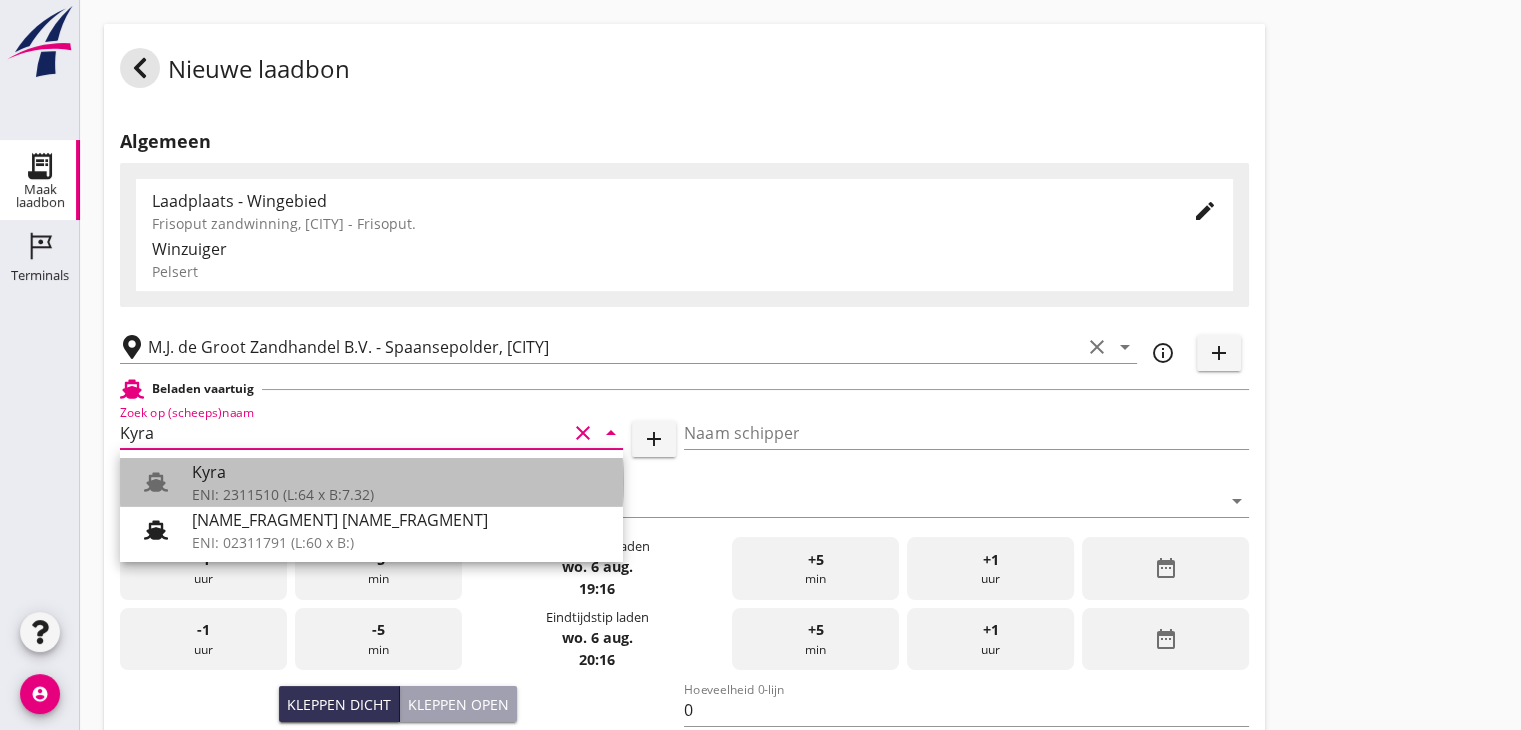 click on "ENI: 2311510 (L:64 x B:7.32)" at bounding box center [399, 494] 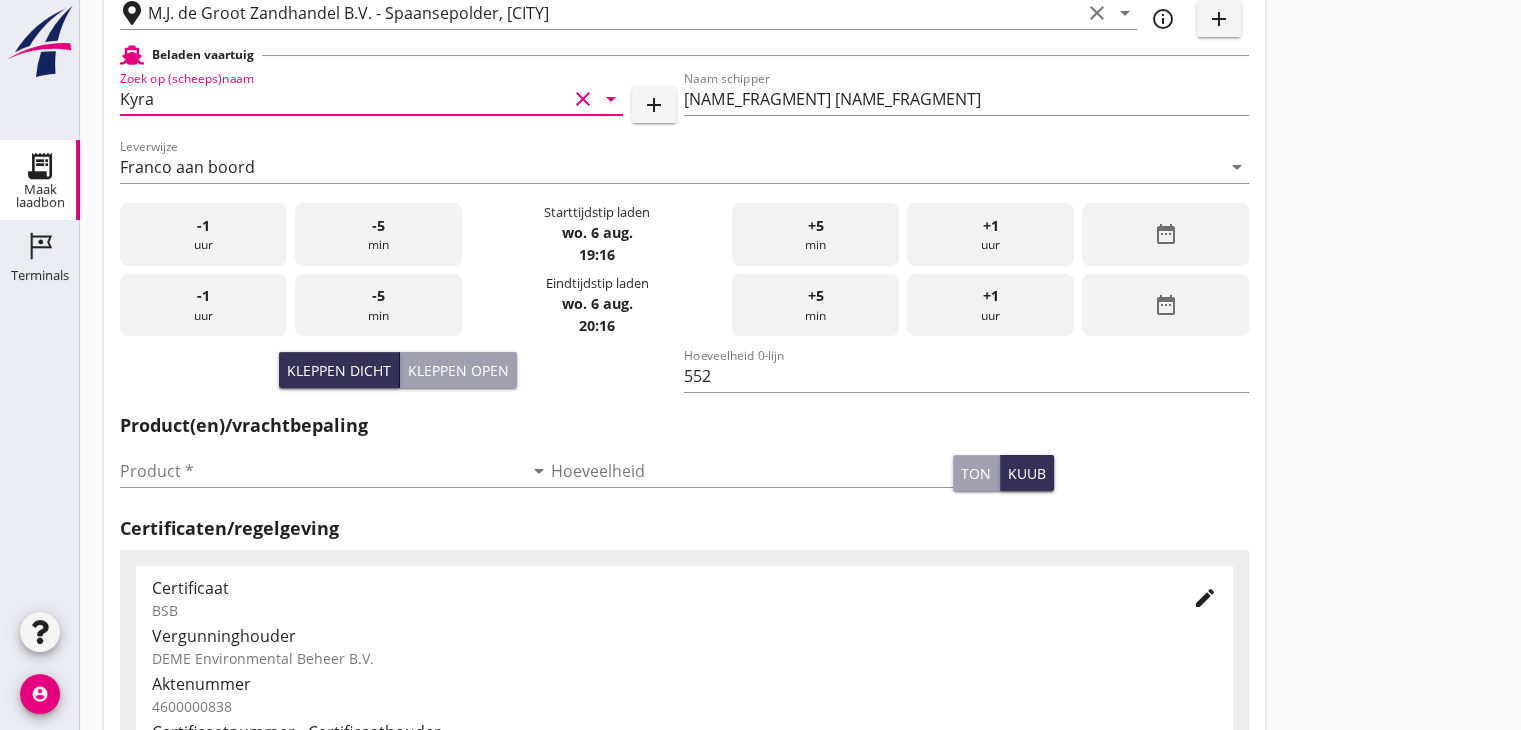 scroll, scrollTop: 571, scrollLeft: 0, axis: vertical 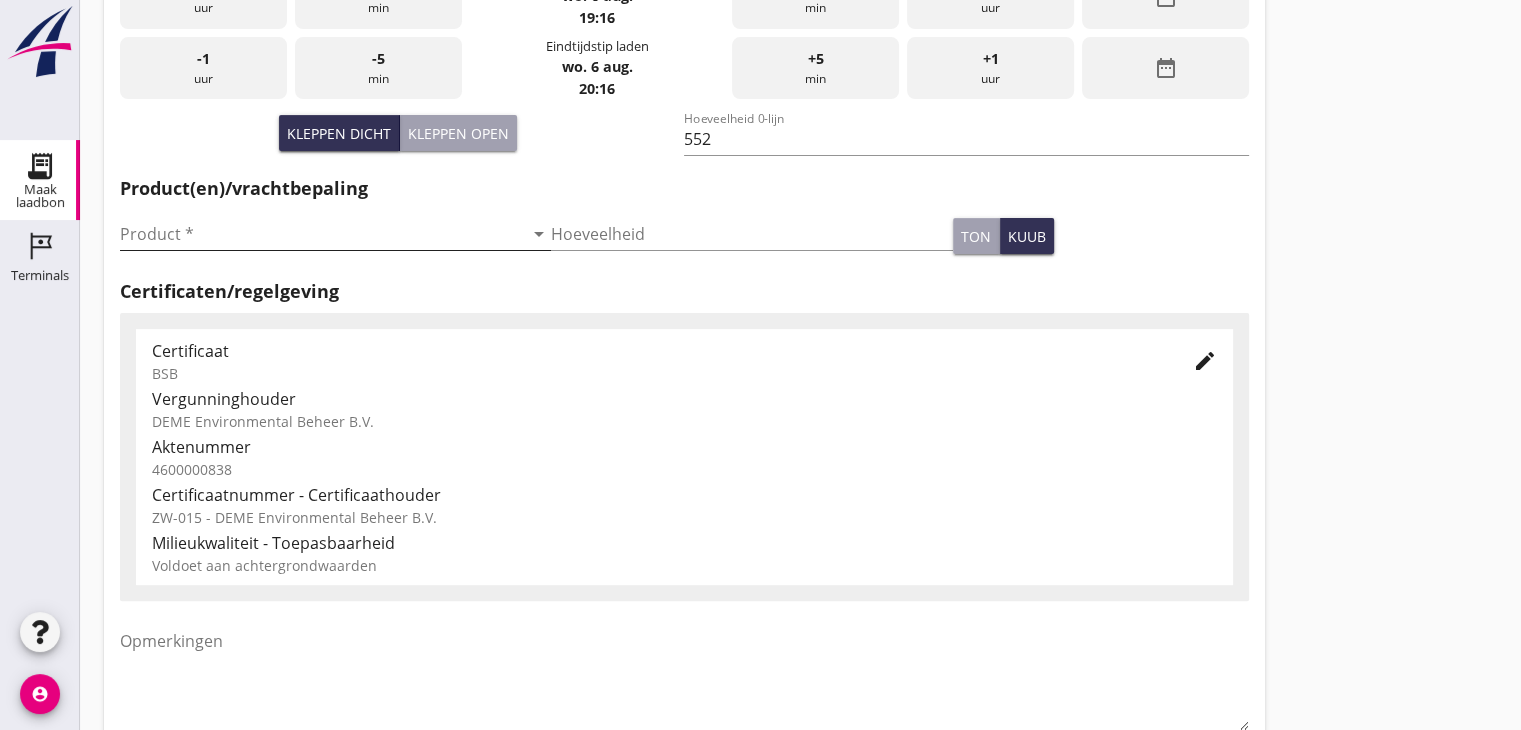 click on "arrow_drop_down" at bounding box center [539, 234] 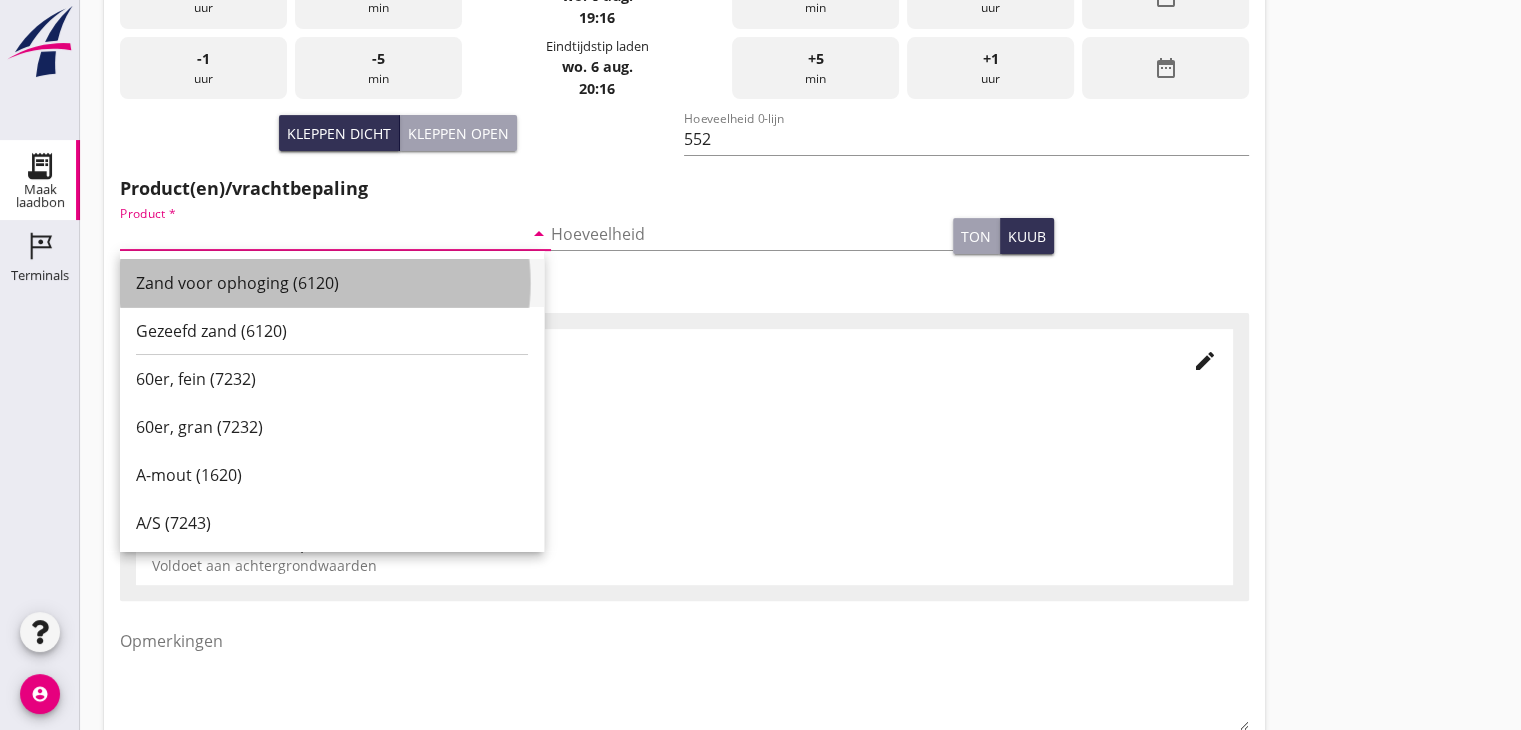 click on "Zand voor ophoging (6120)" at bounding box center (332, 283) 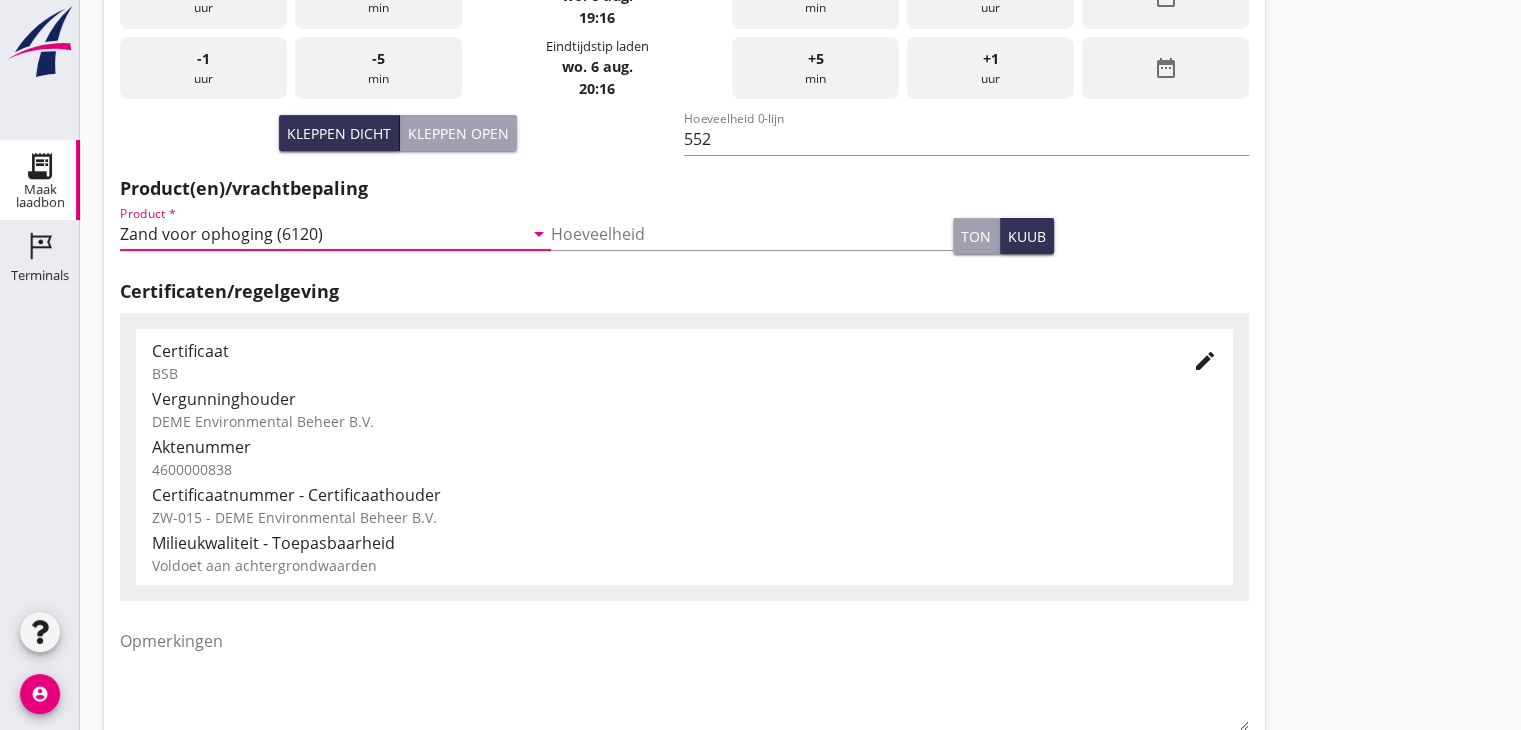 scroll, scrollTop: 700, scrollLeft: 0, axis: vertical 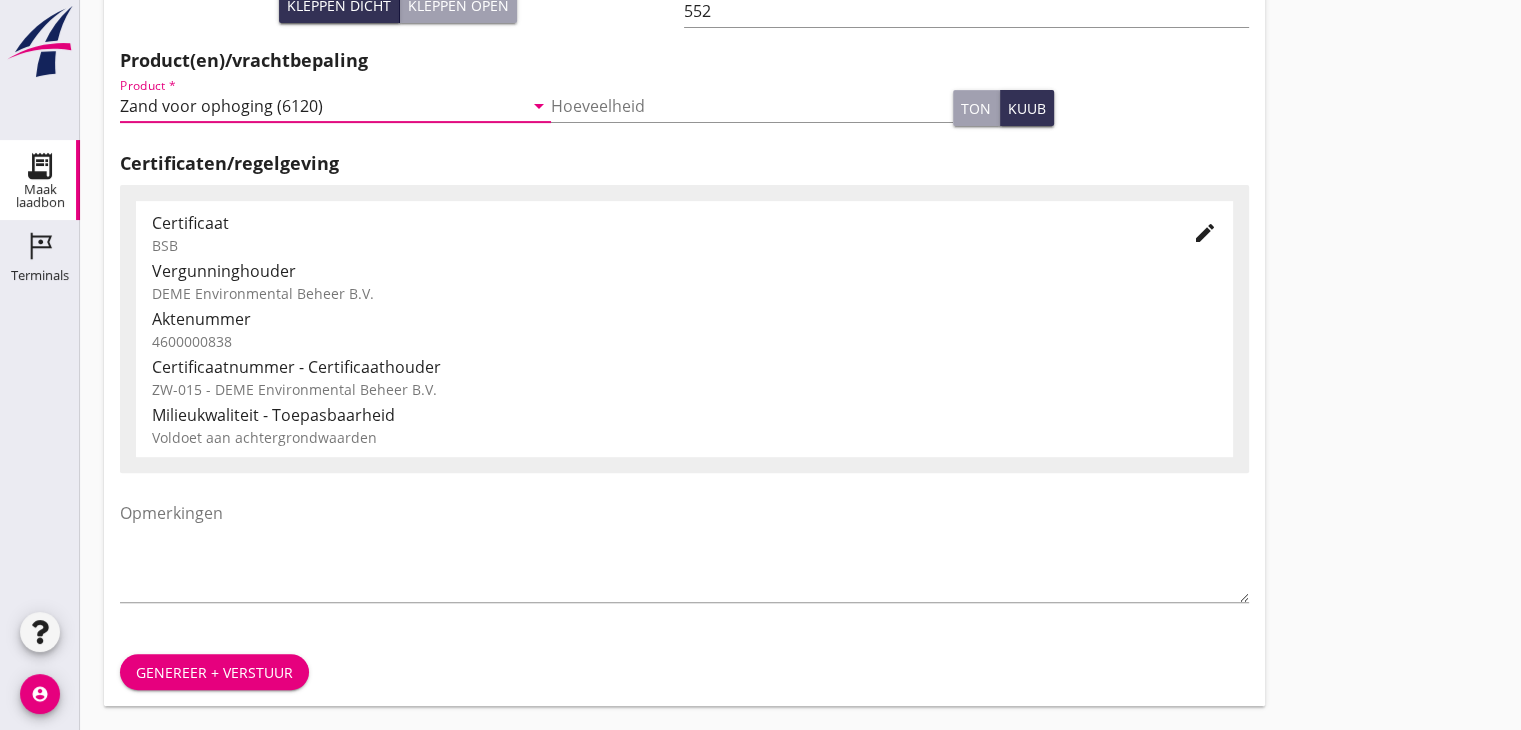 click on "Genereer + verstuur" at bounding box center [214, 672] 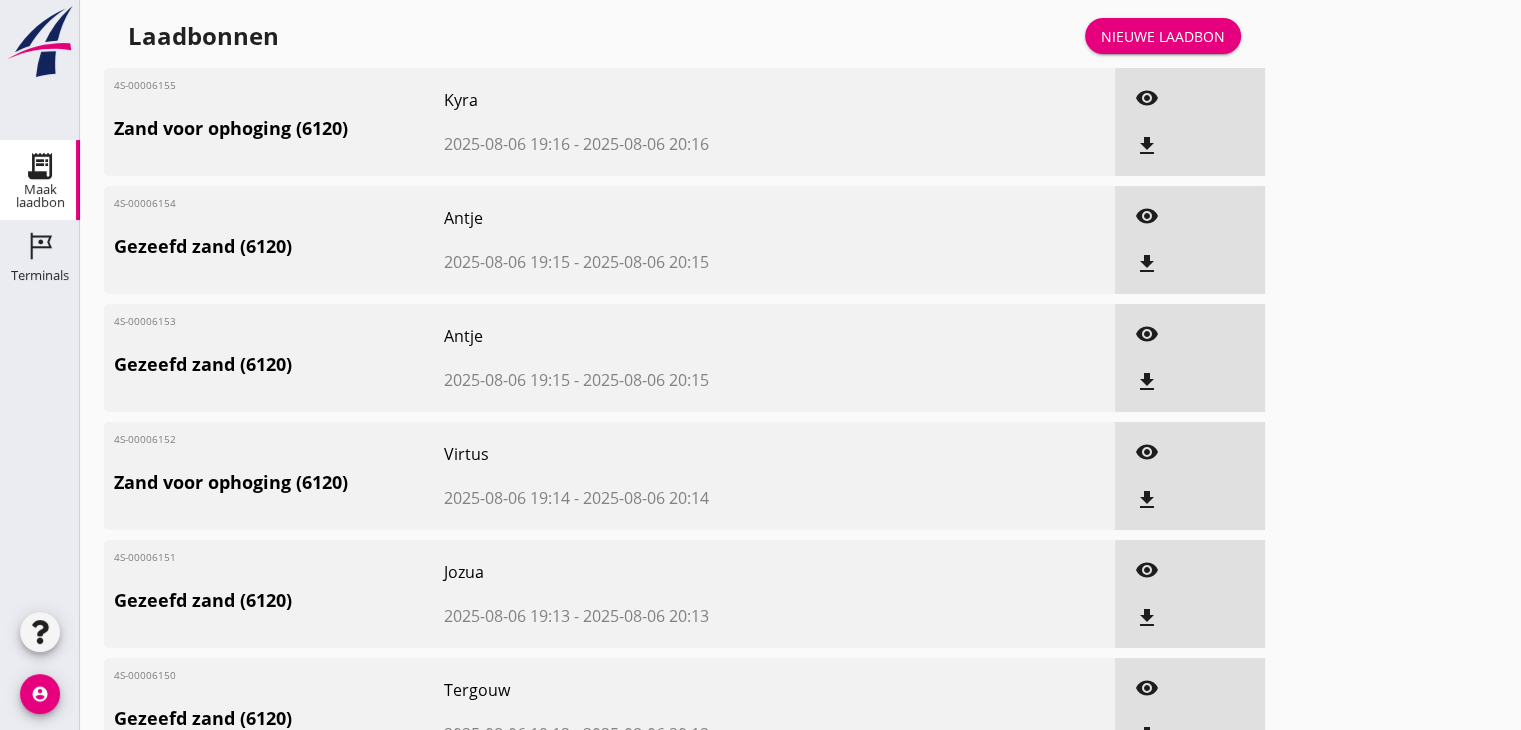 scroll, scrollTop: 0, scrollLeft: 0, axis: both 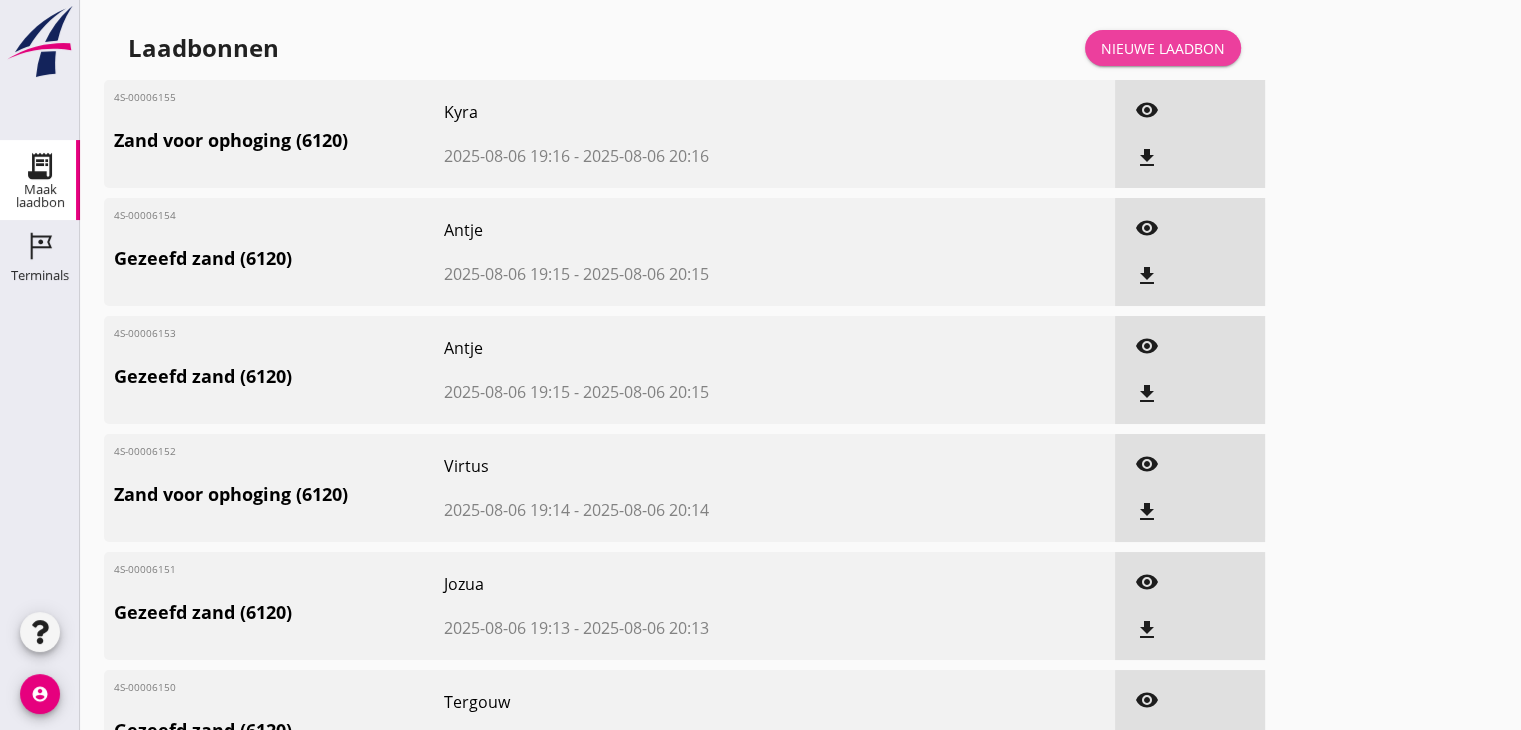 click on "Nieuwe laadbon" at bounding box center (1163, 48) 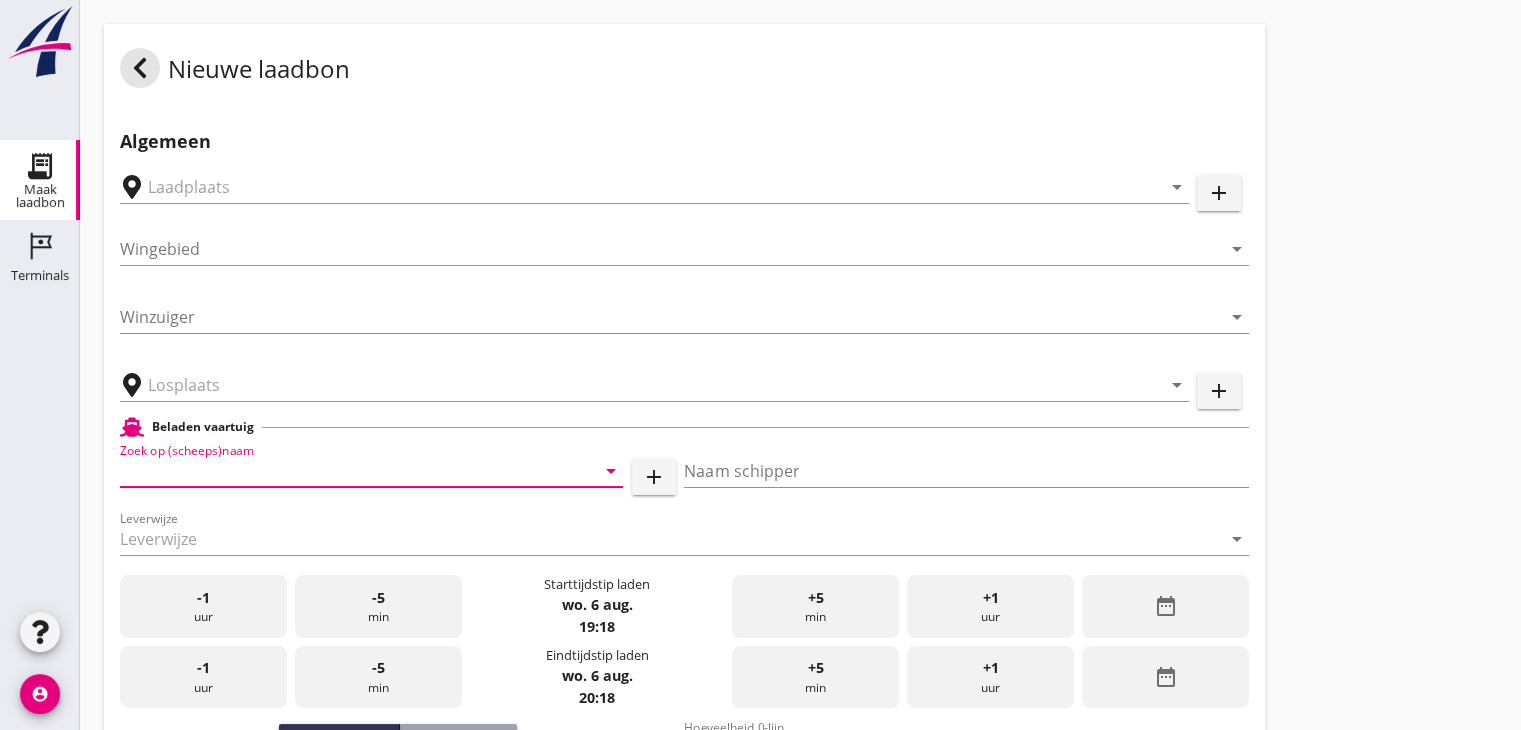 click at bounding box center [343, 471] 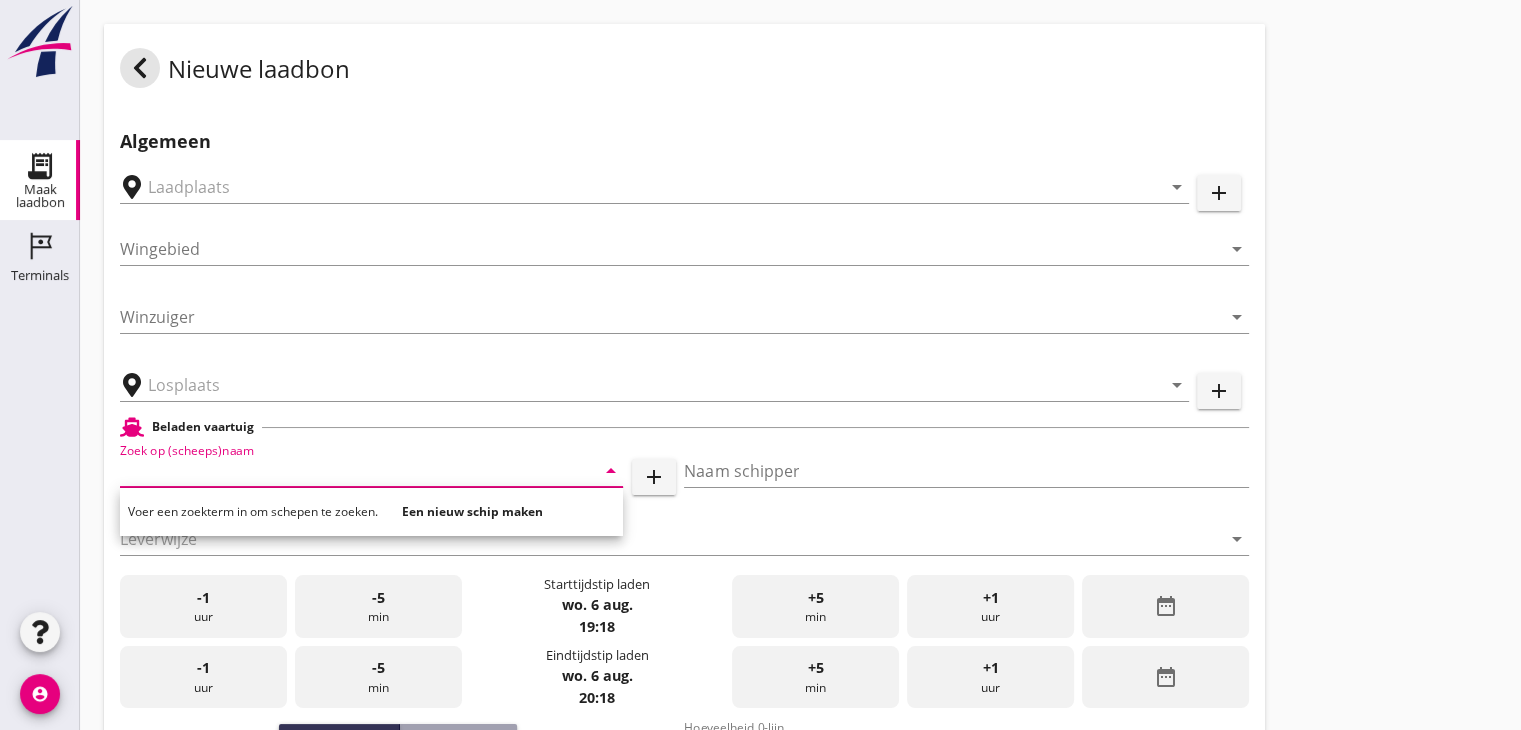 type on "c" 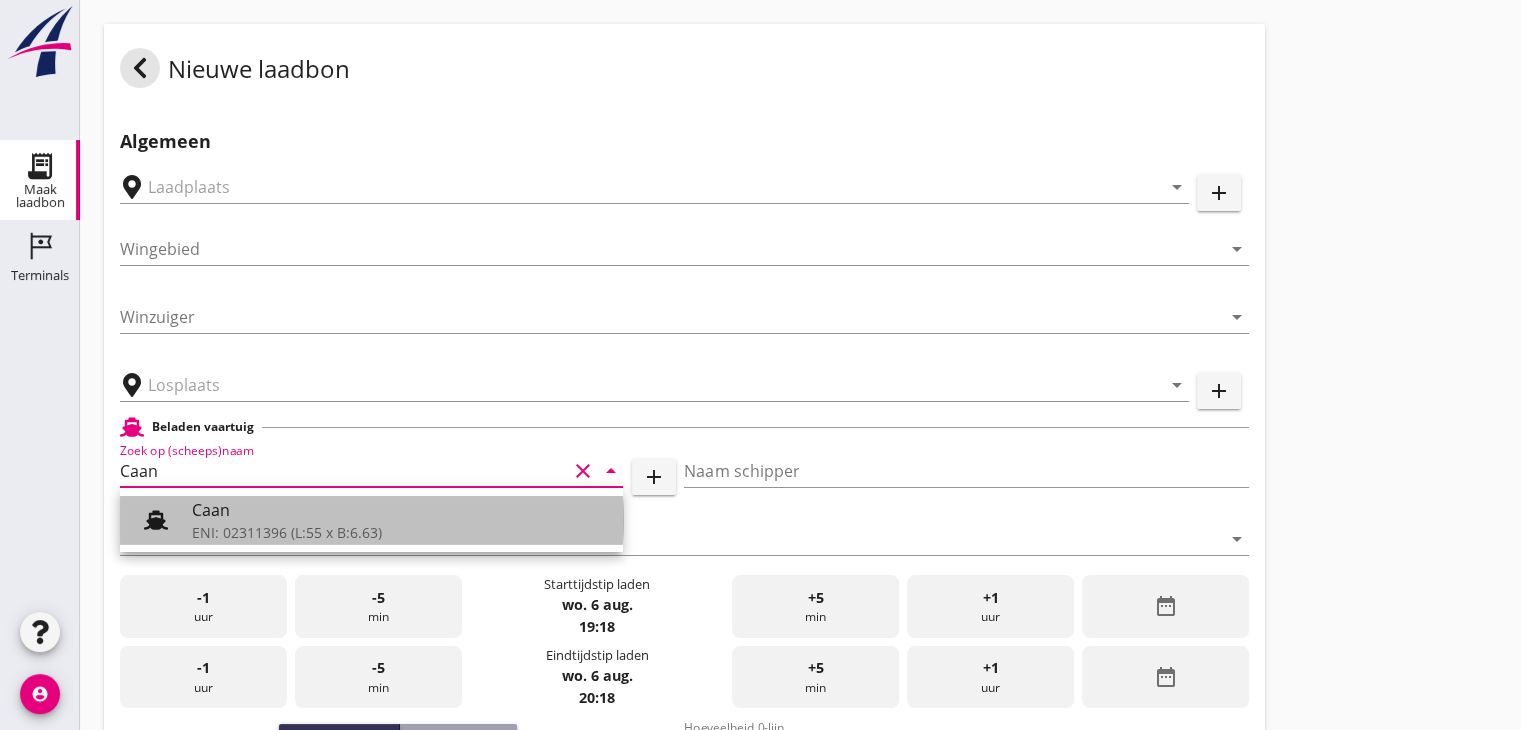 click on "ENI: 02311396 (L:55 x B:6.63)" at bounding box center [399, 532] 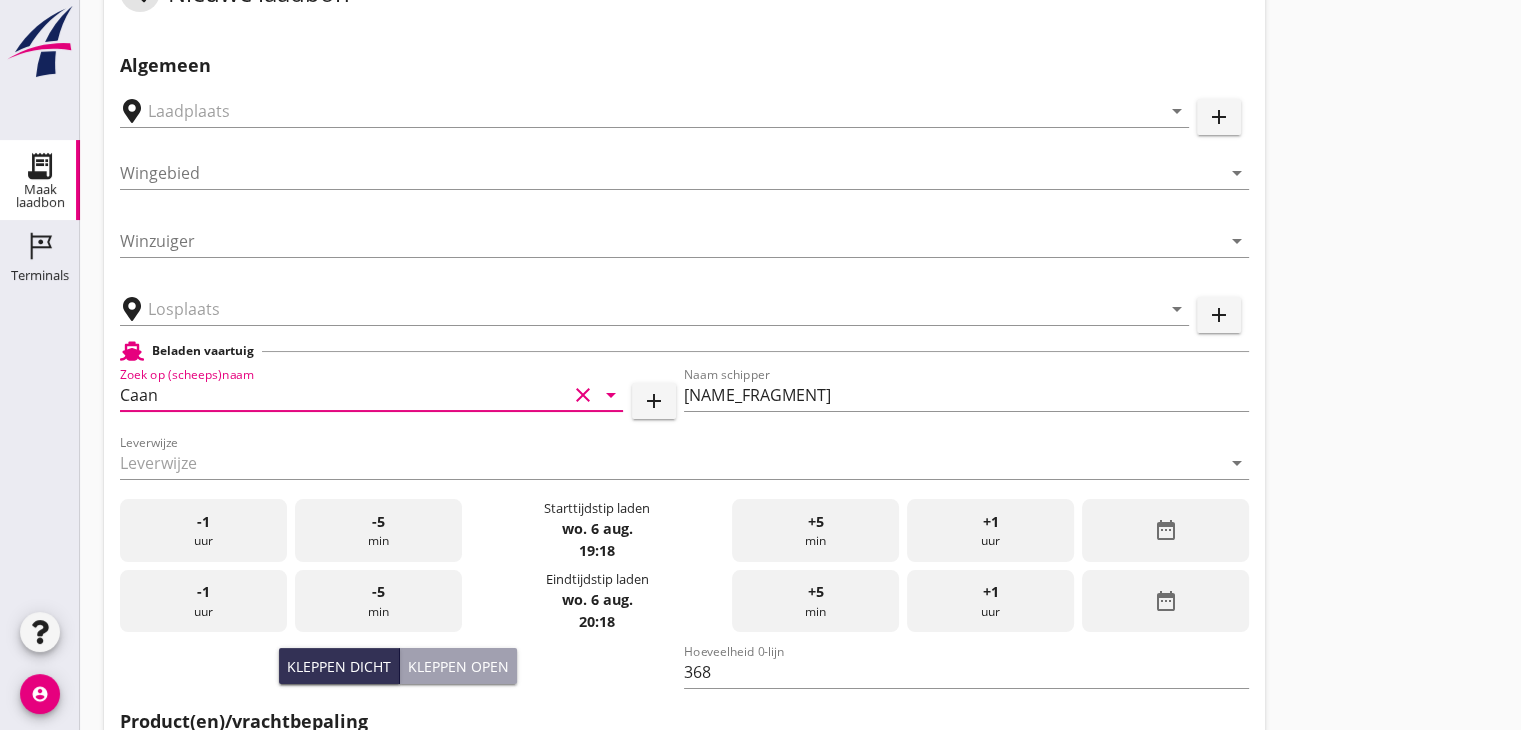 scroll, scrollTop: 11, scrollLeft: 0, axis: vertical 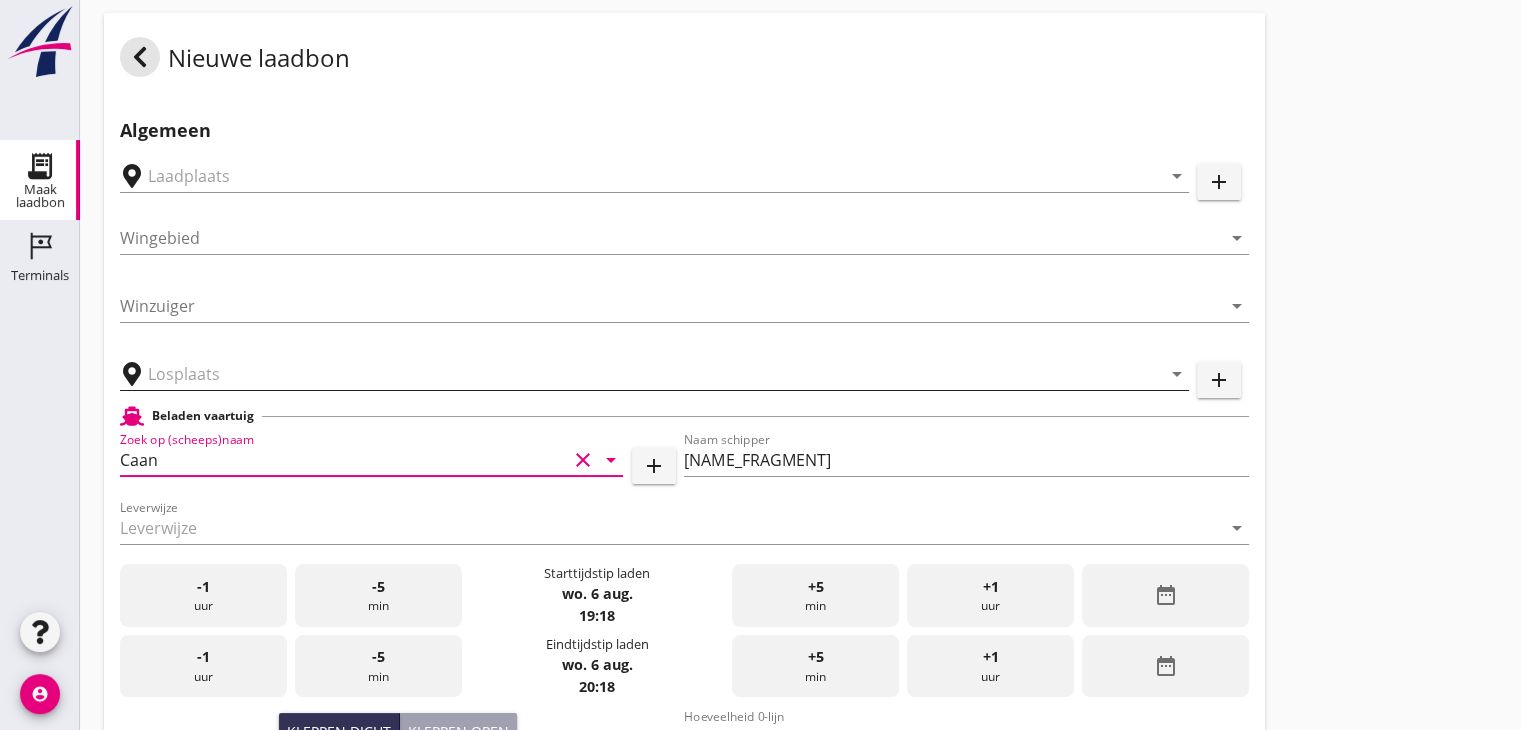 type on "Caan" 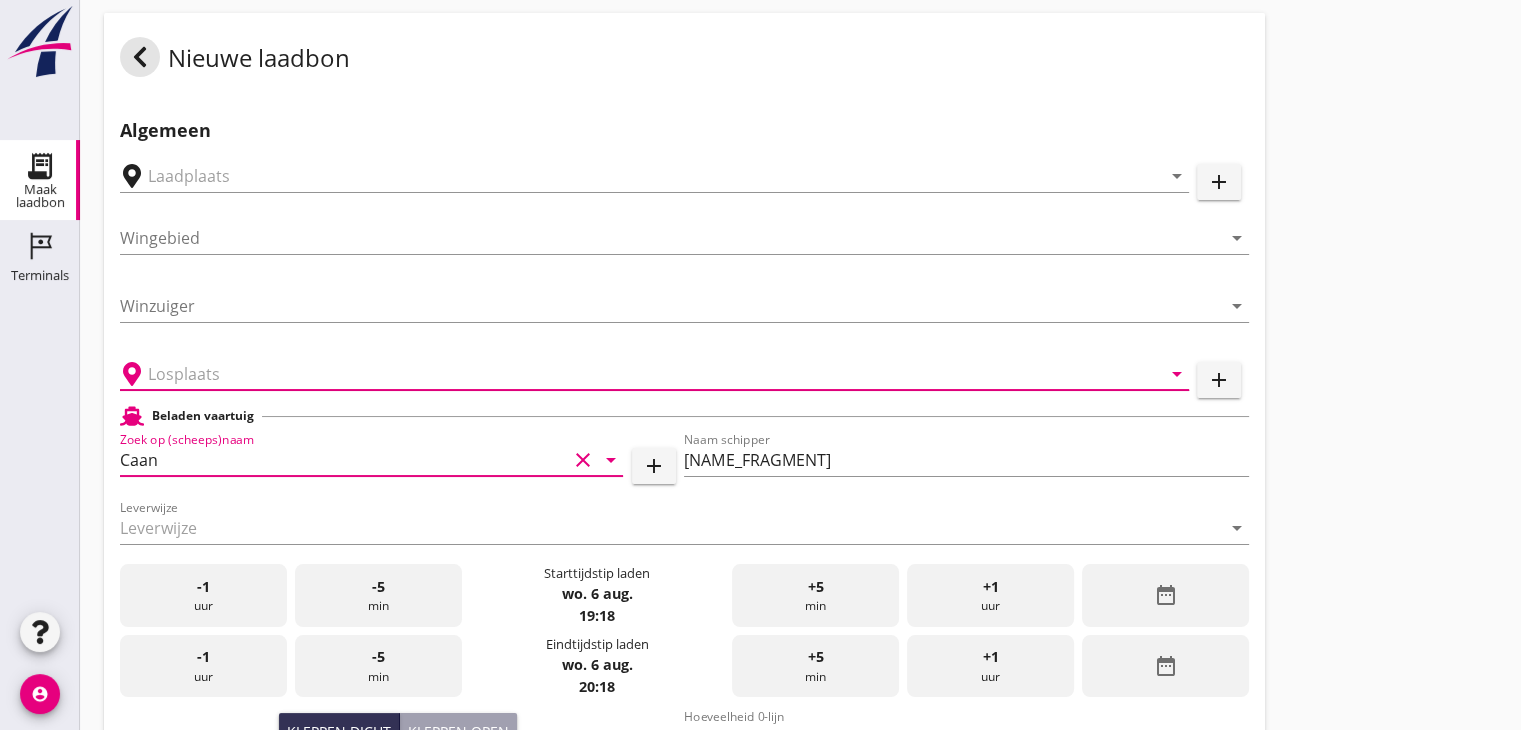 click at bounding box center [640, 374] 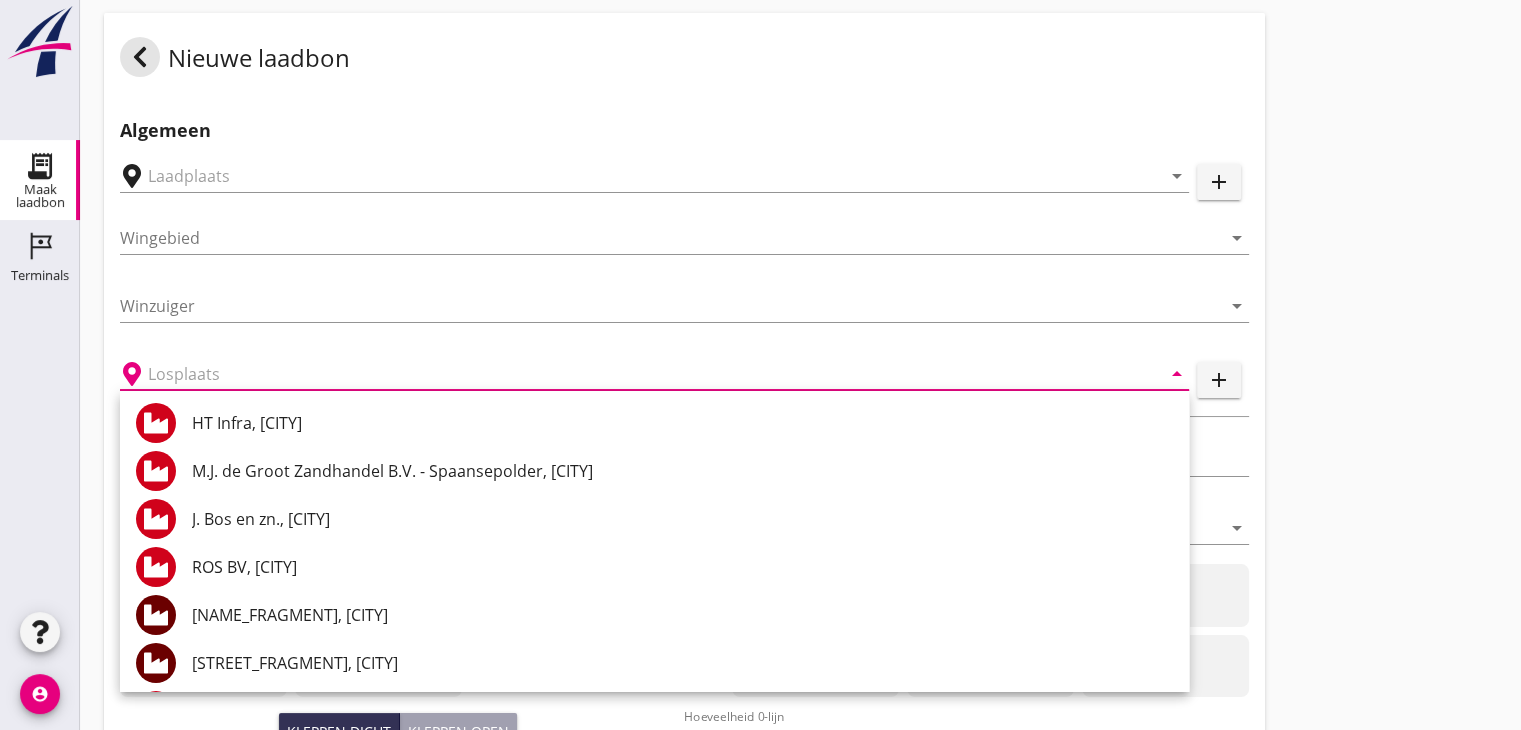 click on "Nieuwe laadbon  Algemeen arrow_drop_down add Wingebied arrow_drop_down Winzuiger arrow_drop_down arrow_drop_down add  Beladen vaartuig  Zoek op (scheeps)naam Caan clear arrow_drop_down add Naam schipper [NAME_FRAGMENT] Leverwijze arrow_drop_down -1  uur  -5  min   Starttijdstip laden  wo. 6 aug. 19:18 +5  min  +1  uur  date_range -1  uur  -5  min   Eindtijdstip laden  wo. 6 aug. 20:18 +5  min  +1  uur  date_range  Kleppen dicht   Kleppen open  Hoeveelheid 0-lijn 368 Product(en)/vrachtbepaling Product * arrow_drop_down Hoeveelheid  ton   kuub   Certificaten/regelgeving   BSB   Benor   Geen  Bedrijfskenmerk check_box_outline_blank CE gecertificeerd check_box_outline_blank DOP check_box_outline_blank BRL BRL kenmerk Vergunninghouder arrow_drop_down Aktenummer arrow_drop_down Certificaatnummer arrow_drop_down Certificaathouder Milieukwaliteit * Voldoet aan achtergrondwaarden Toepasbaarheid arrow_drop_down check_box Schipper verklaart een schoon laadruim Opmerkingen  Genereer + verstuur" at bounding box center (800, 910) 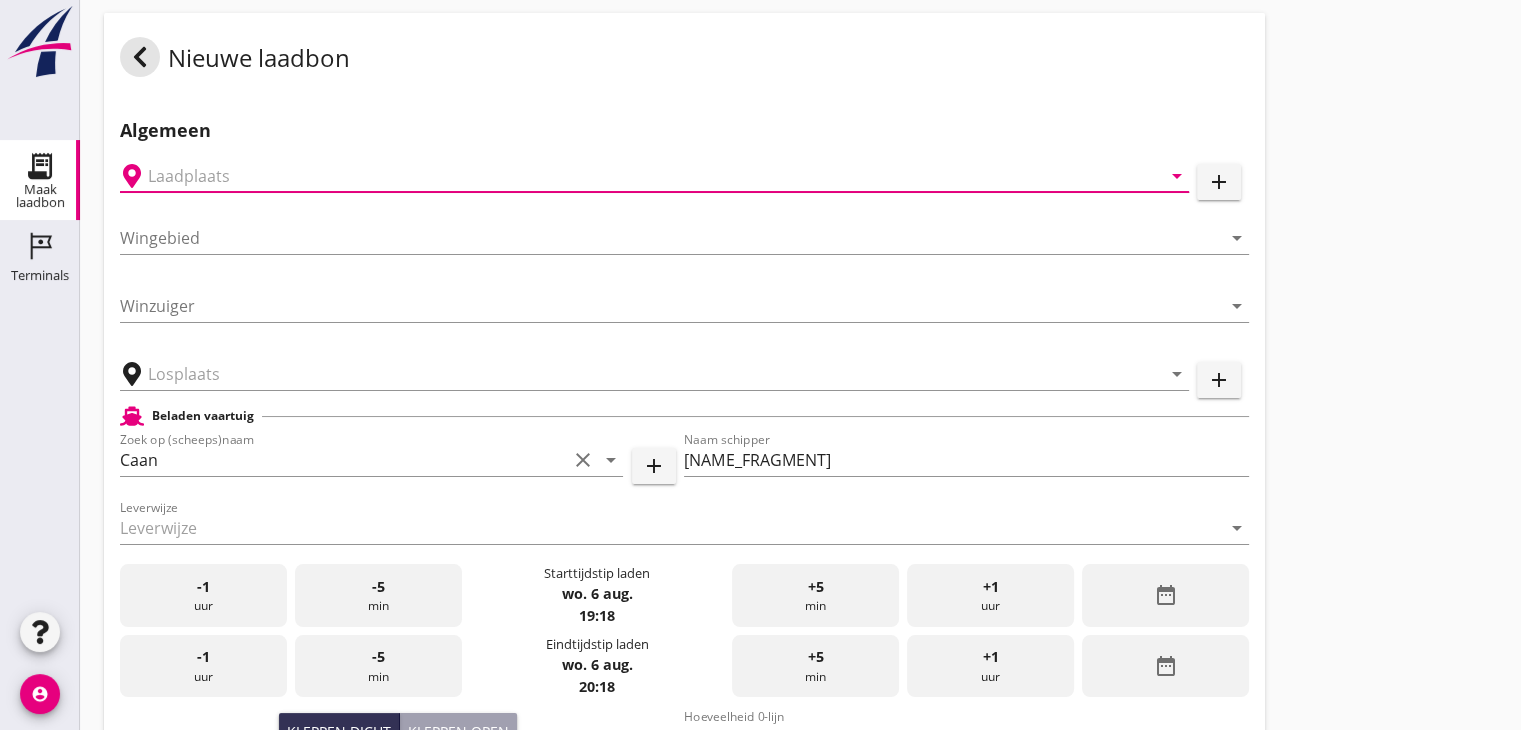 click at bounding box center [640, 176] 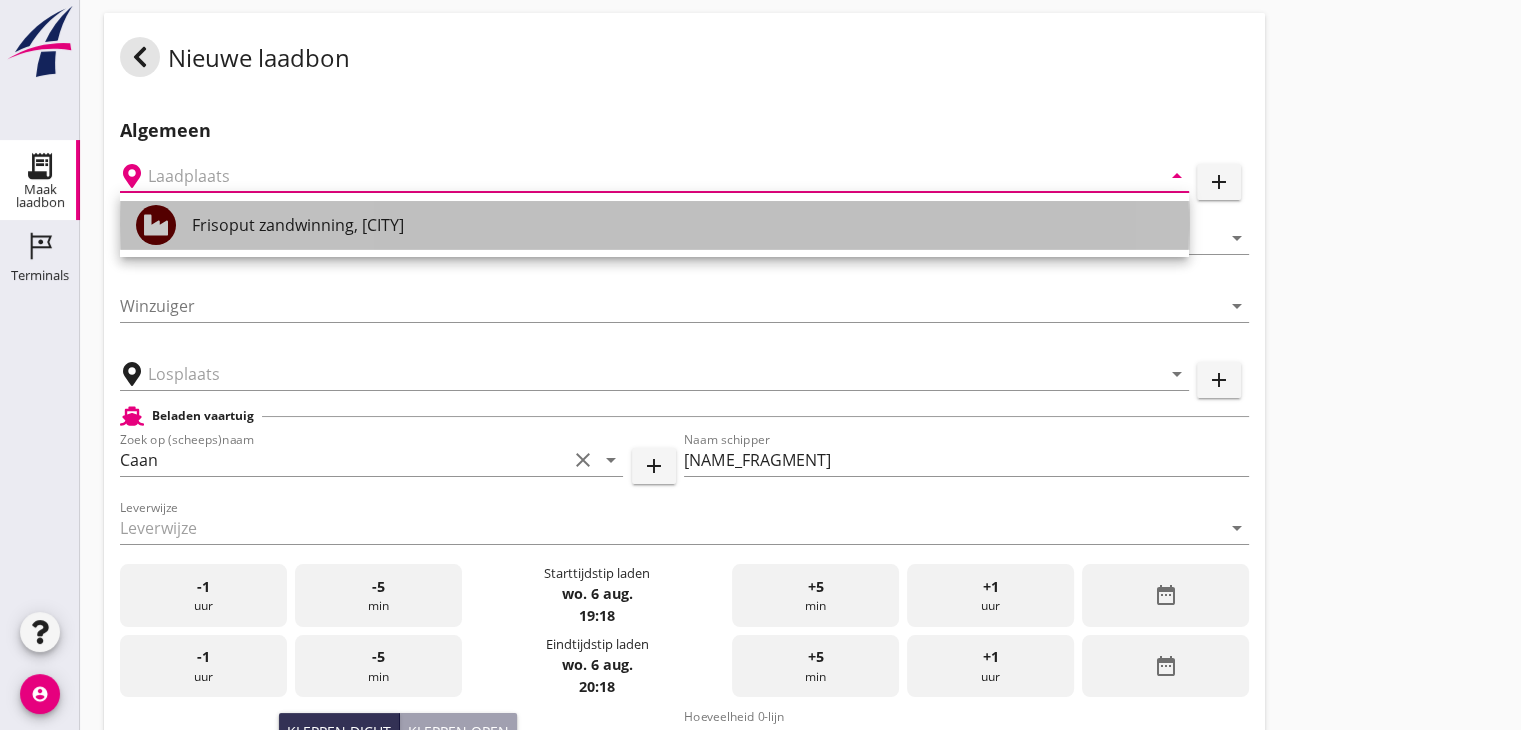 click on "Frisoput zandwinning, [CITY]" at bounding box center [682, 225] 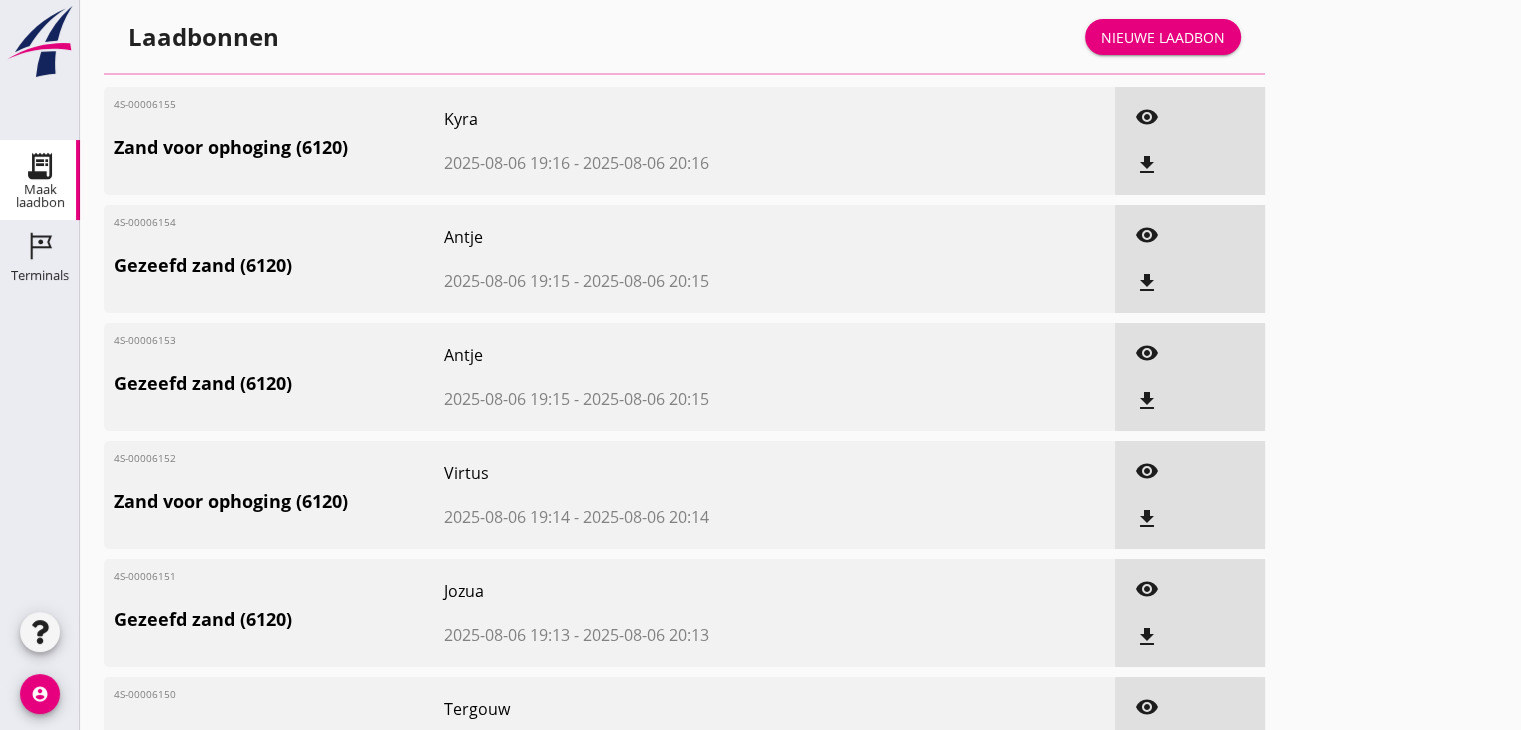 scroll, scrollTop: 0, scrollLeft: 0, axis: both 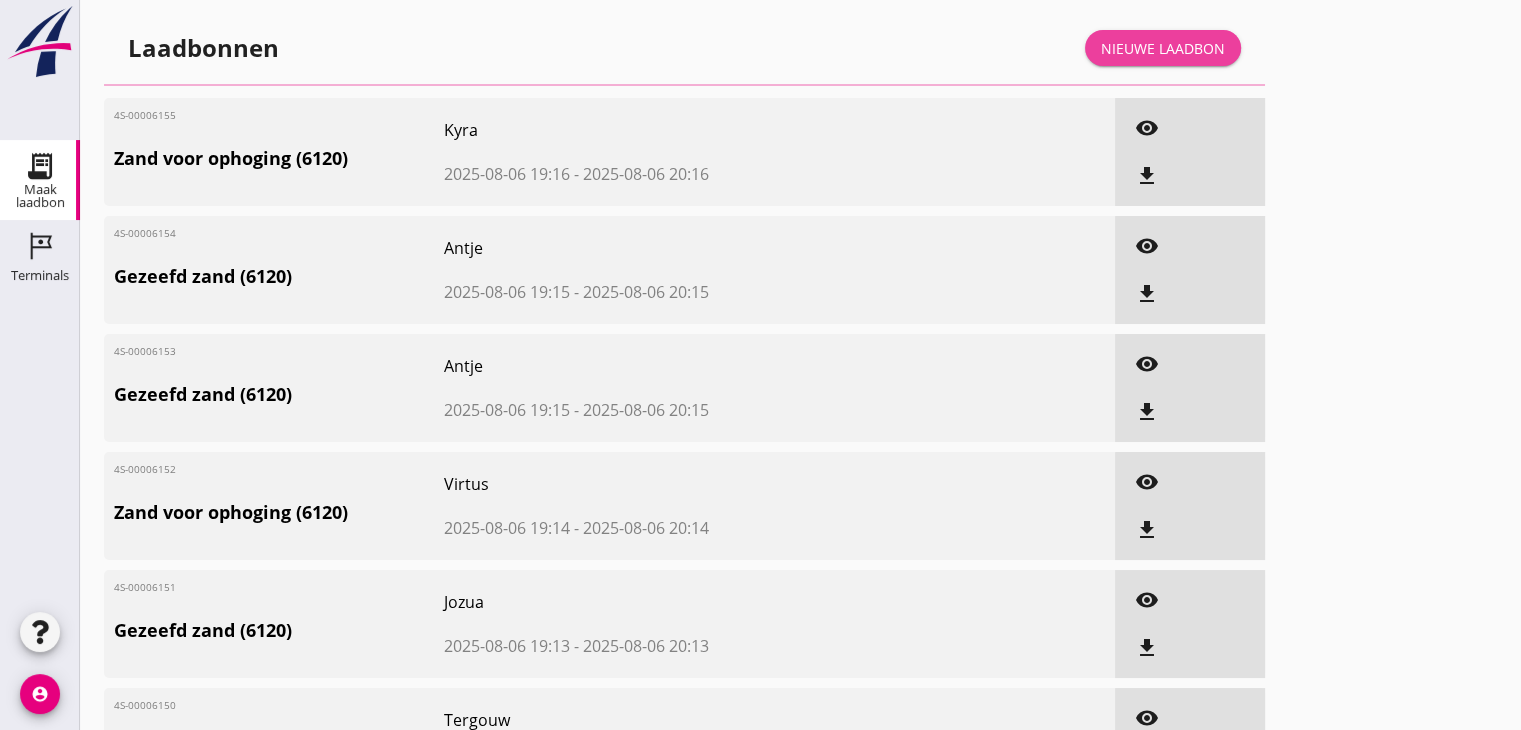 click on "Nieuwe laadbon" at bounding box center [1163, 48] 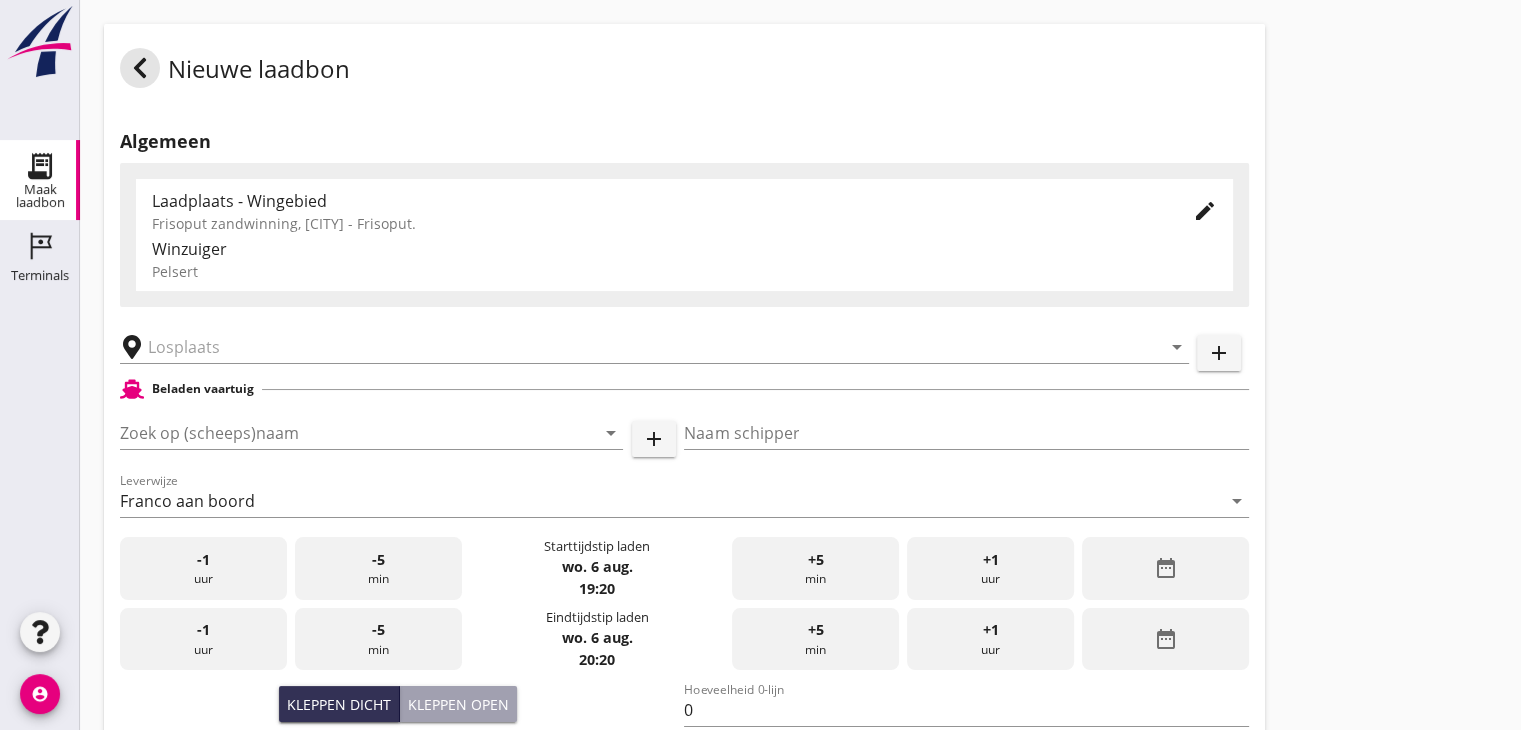 click on "Zoek op (scheeps)naam arrow_drop_down add" at bounding box center (398, 437) 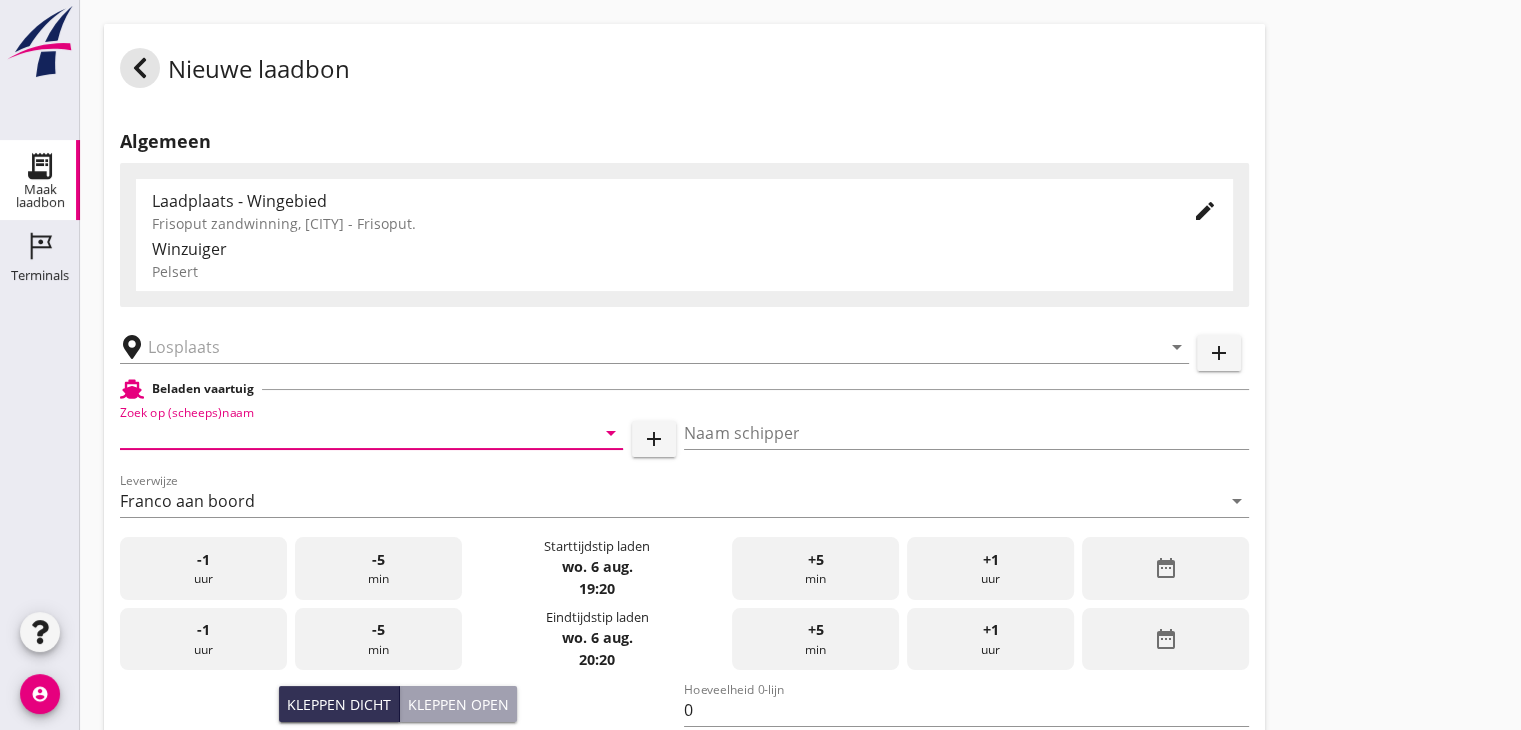 click at bounding box center (343, 433) 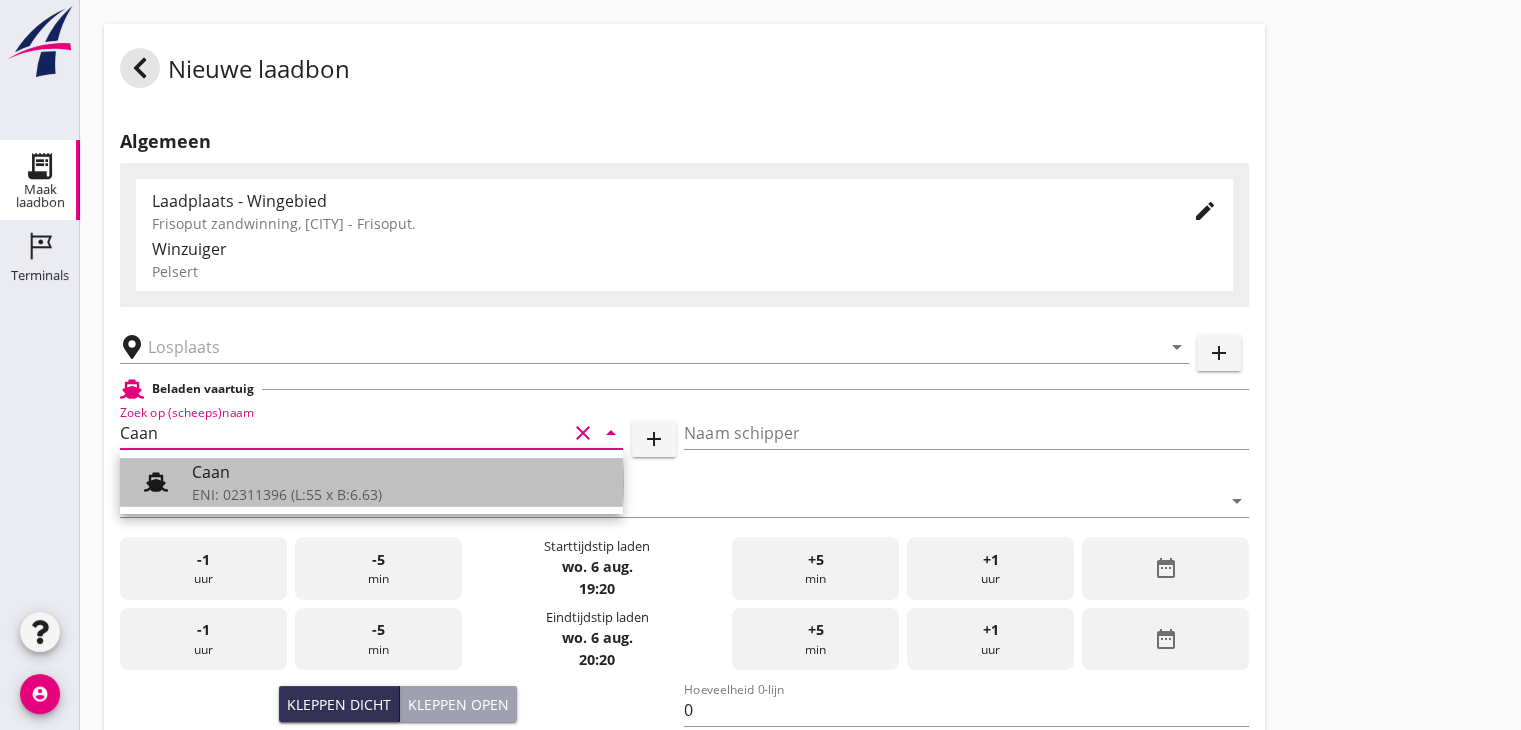 click on "ENI: 02311396 (L:55 x B:6.63)" at bounding box center [399, 494] 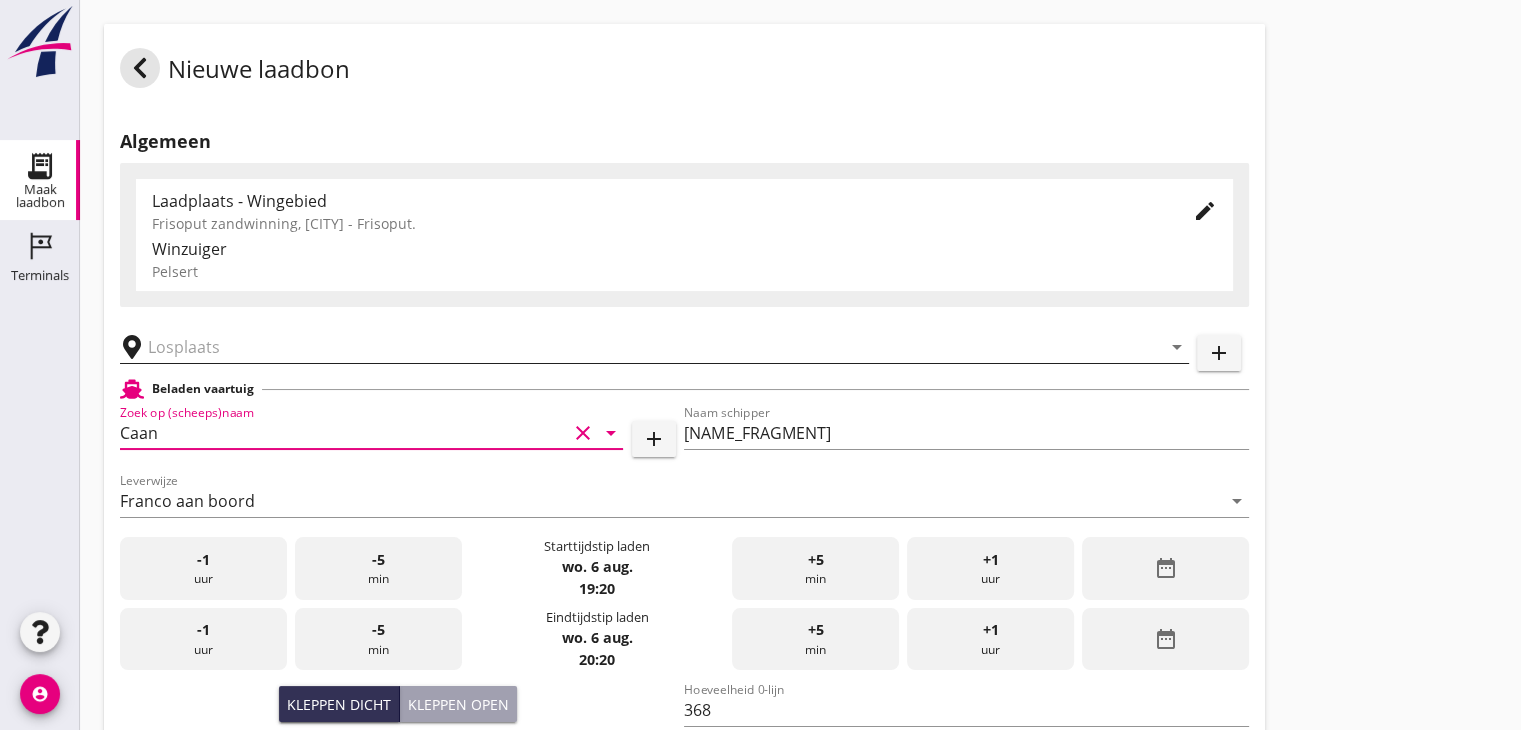 type on "Caan" 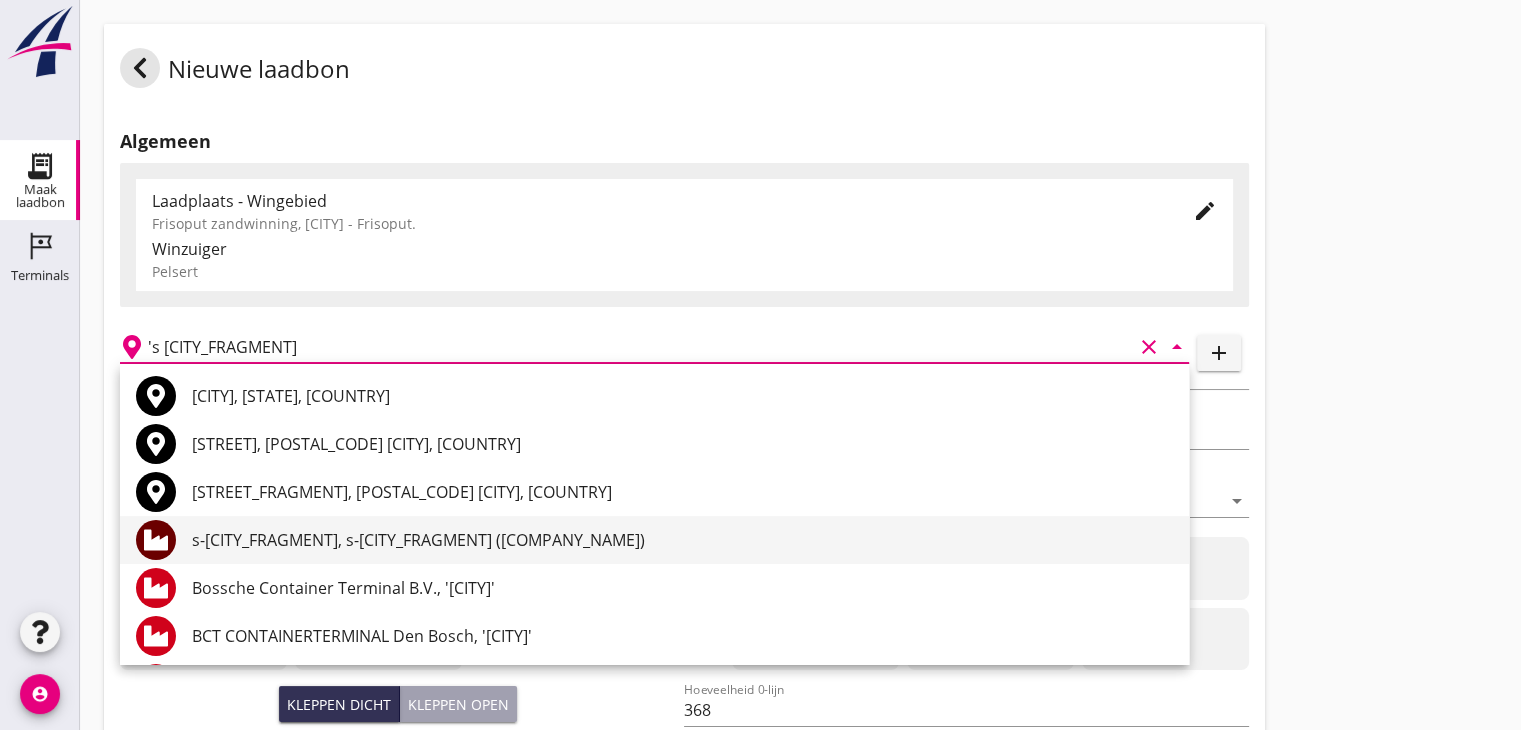 click on "s-[CITY_FRAGMENT], s-[CITY_FRAGMENT] ([COMPANY_NAME])" at bounding box center (682, 540) 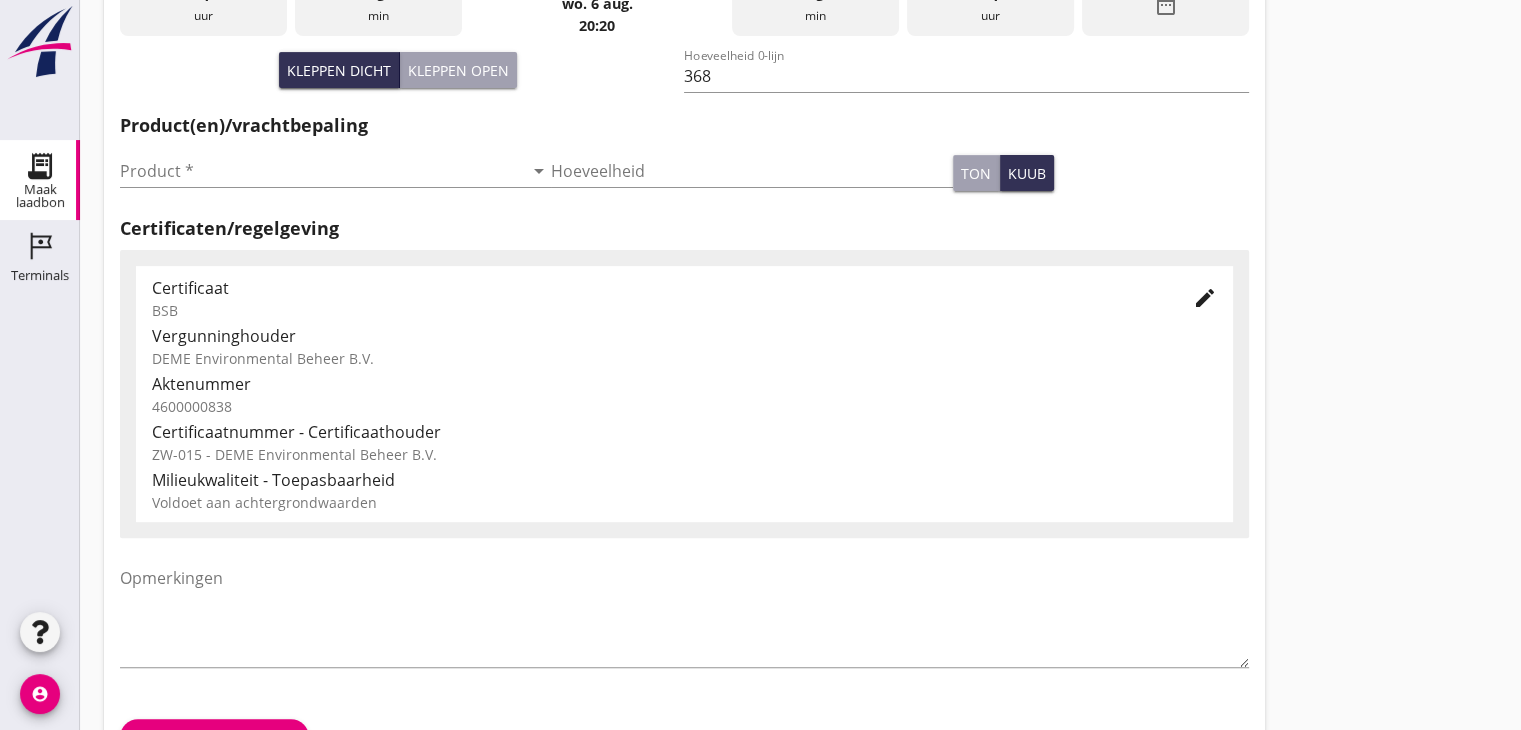 scroll, scrollTop: 632, scrollLeft: 0, axis: vertical 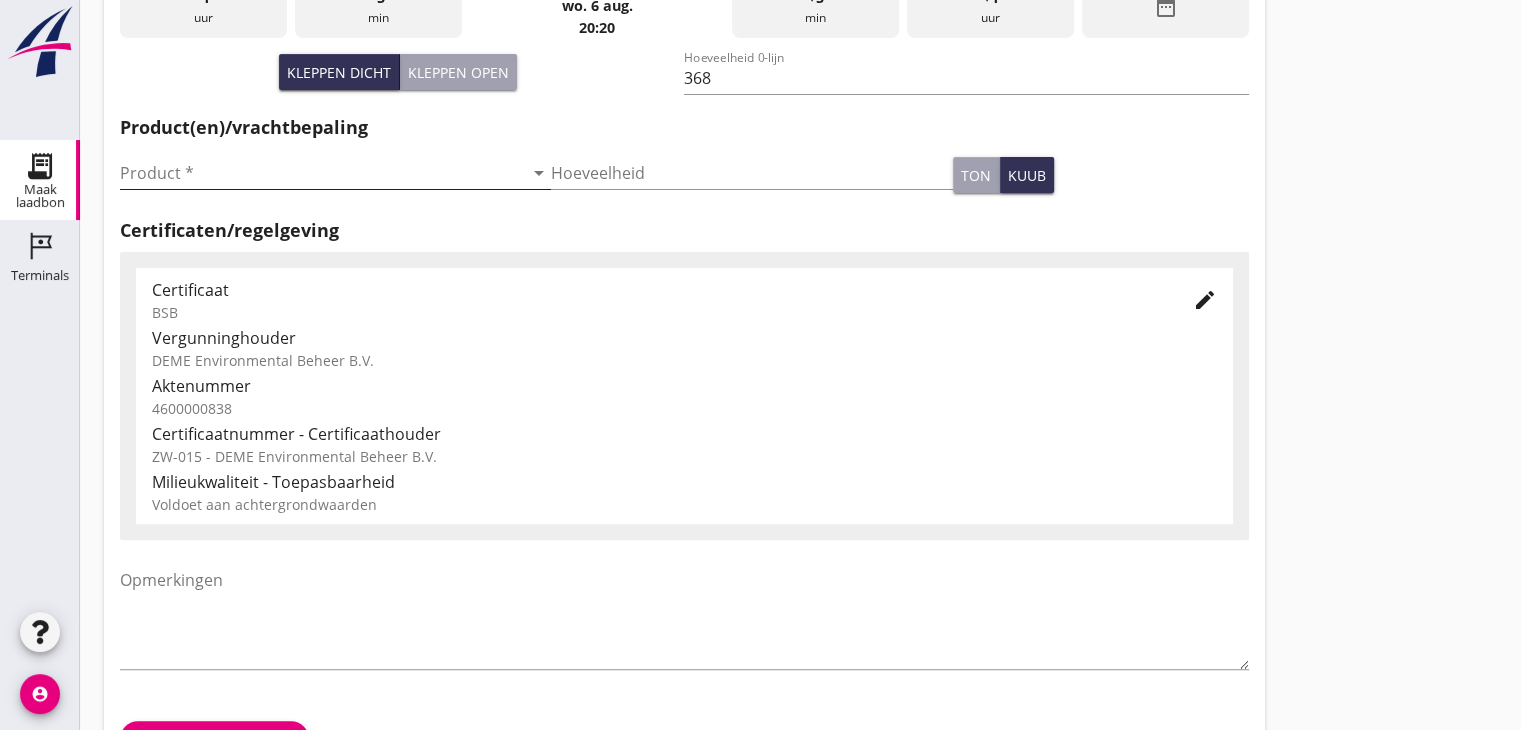 type on "s-[CITY_FRAGMENT], s-[CITY_FRAGMENT] ([COMPANY_NAME])" 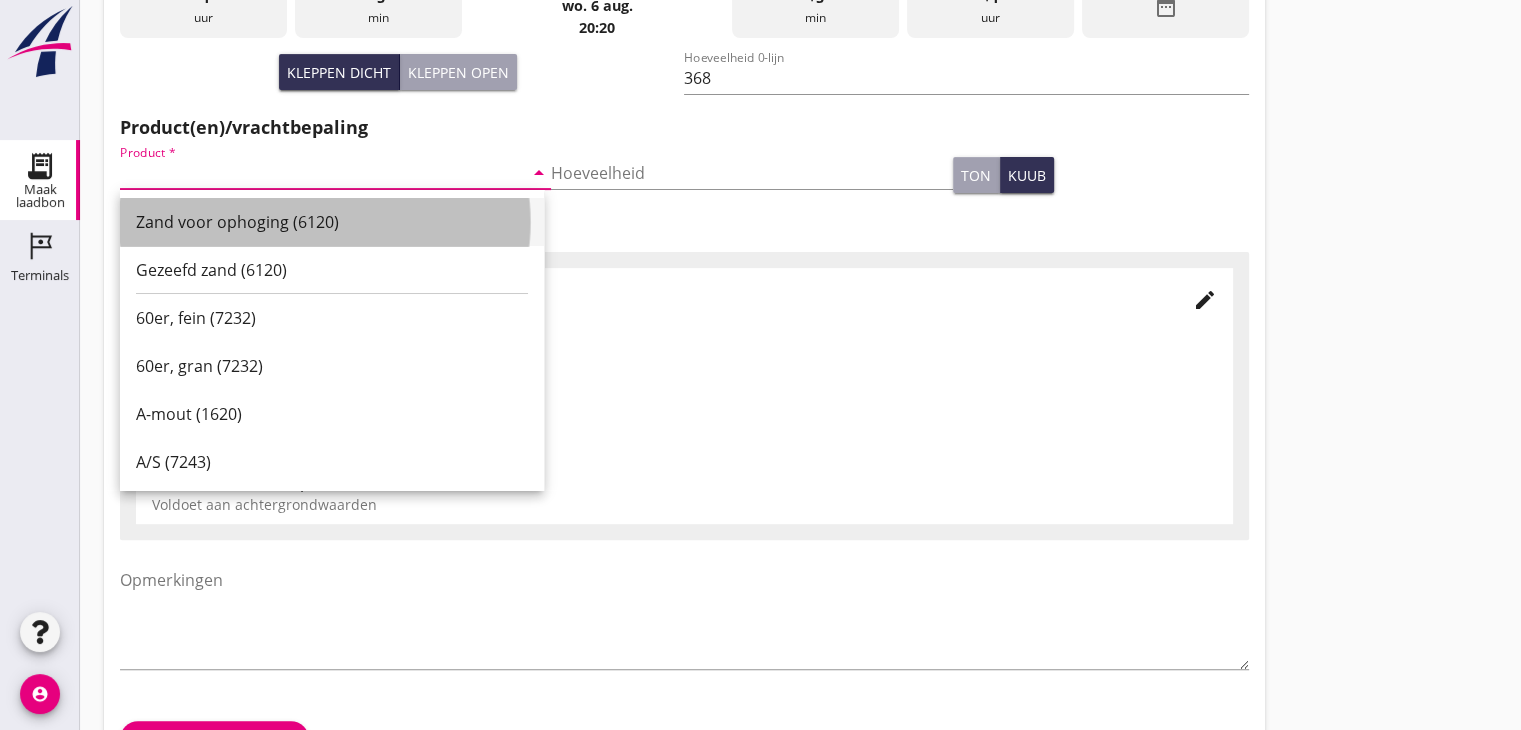 click on "Zand voor ophoging (6120)" at bounding box center (332, 222) 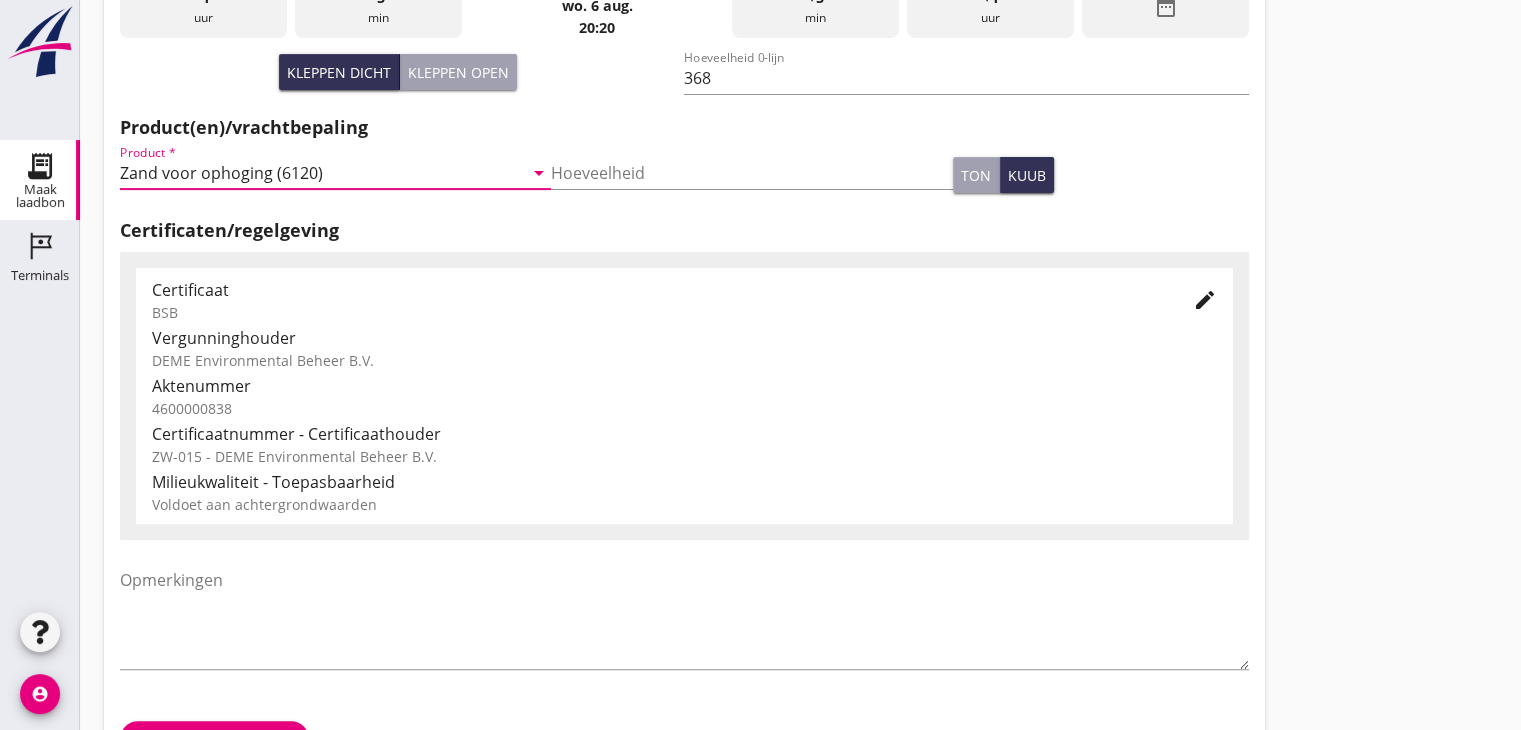 scroll, scrollTop: 700, scrollLeft: 0, axis: vertical 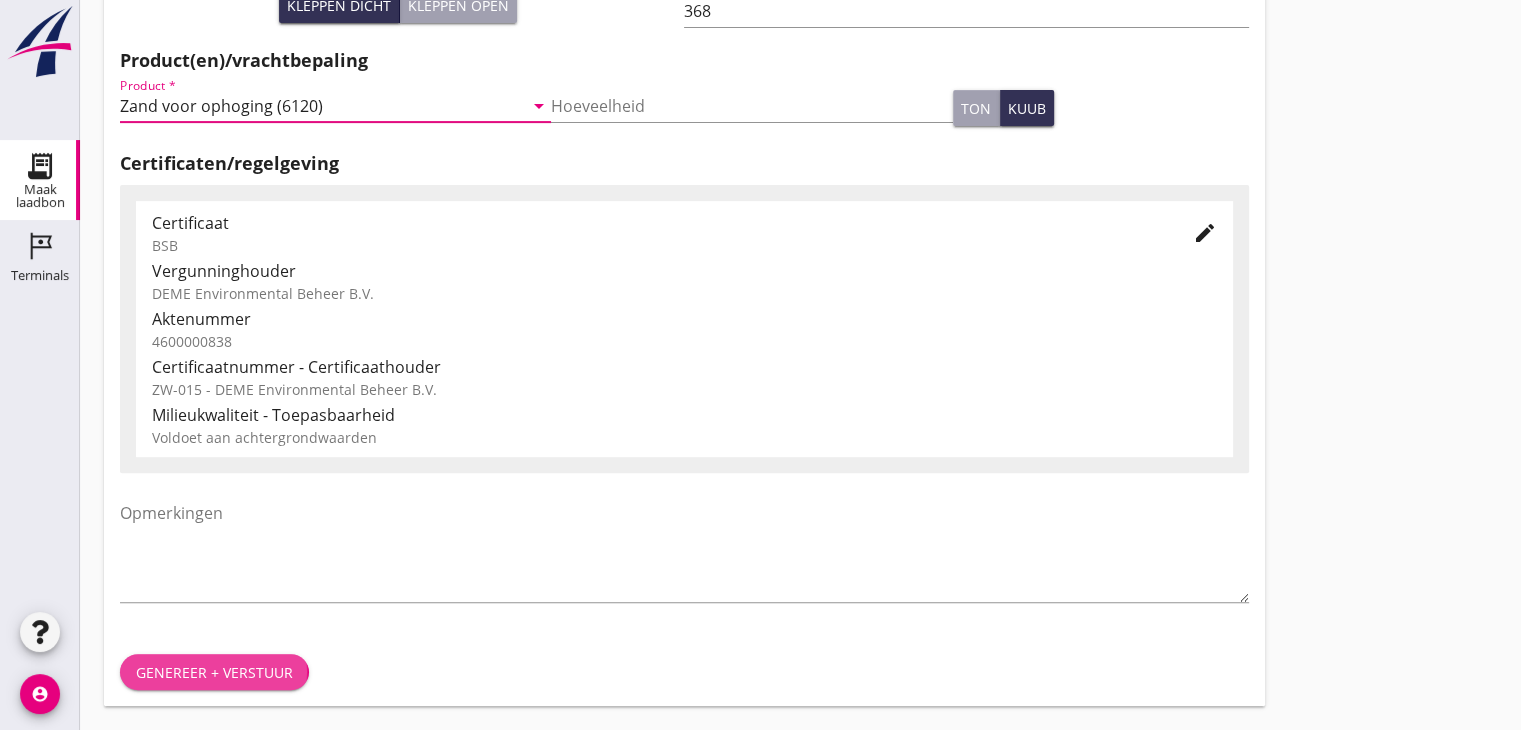 click on "Genereer + verstuur" at bounding box center [214, 672] 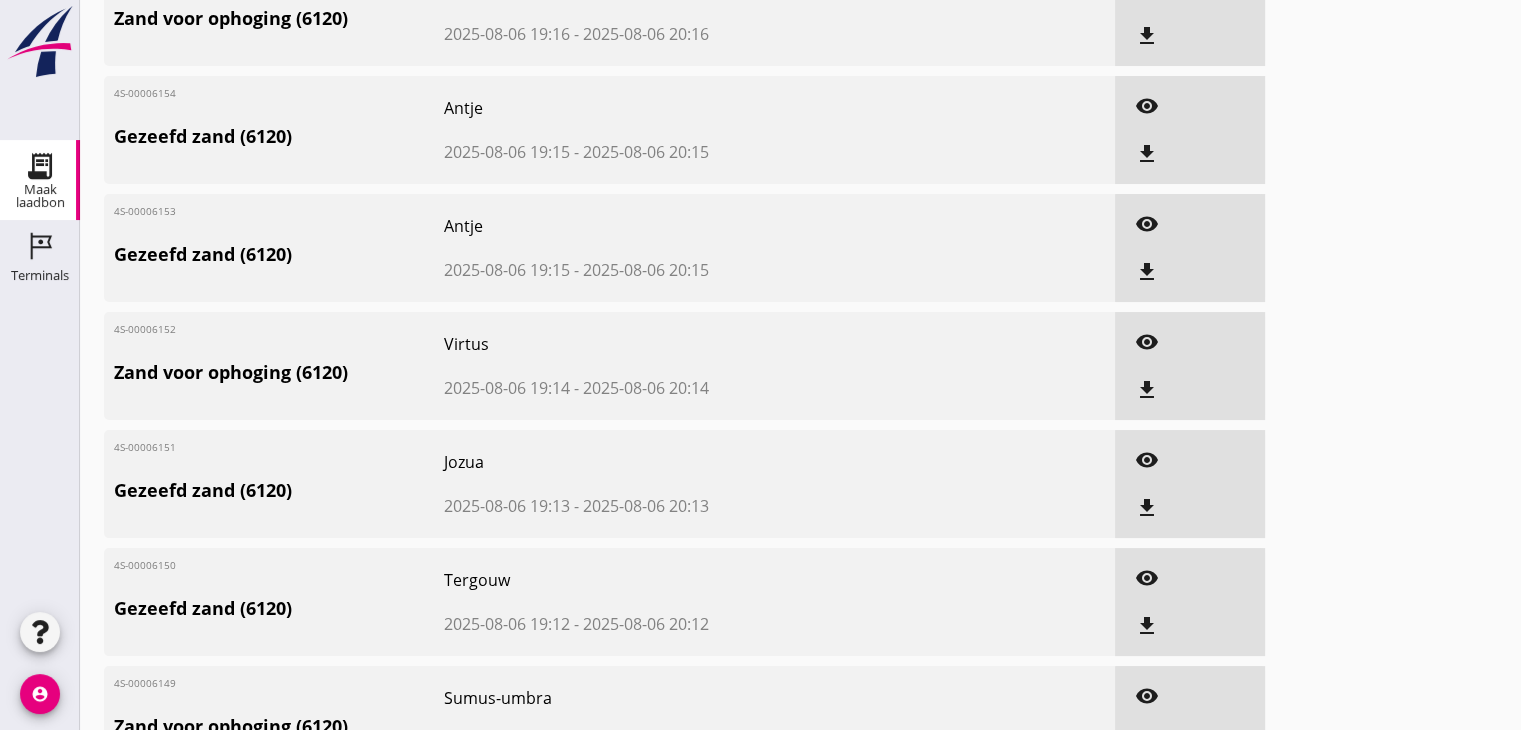 scroll, scrollTop: 0, scrollLeft: 0, axis: both 